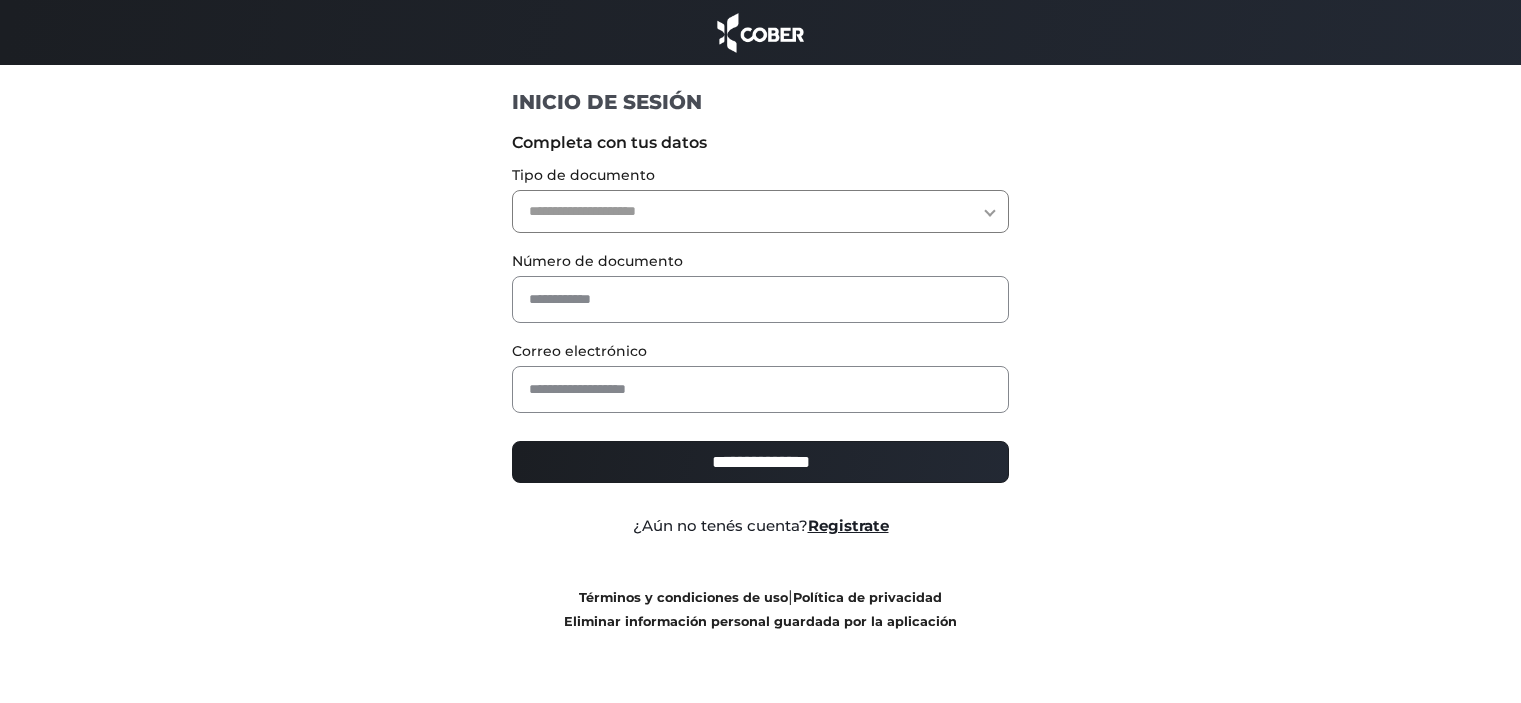 scroll, scrollTop: 0, scrollLeft: 0, axis: both 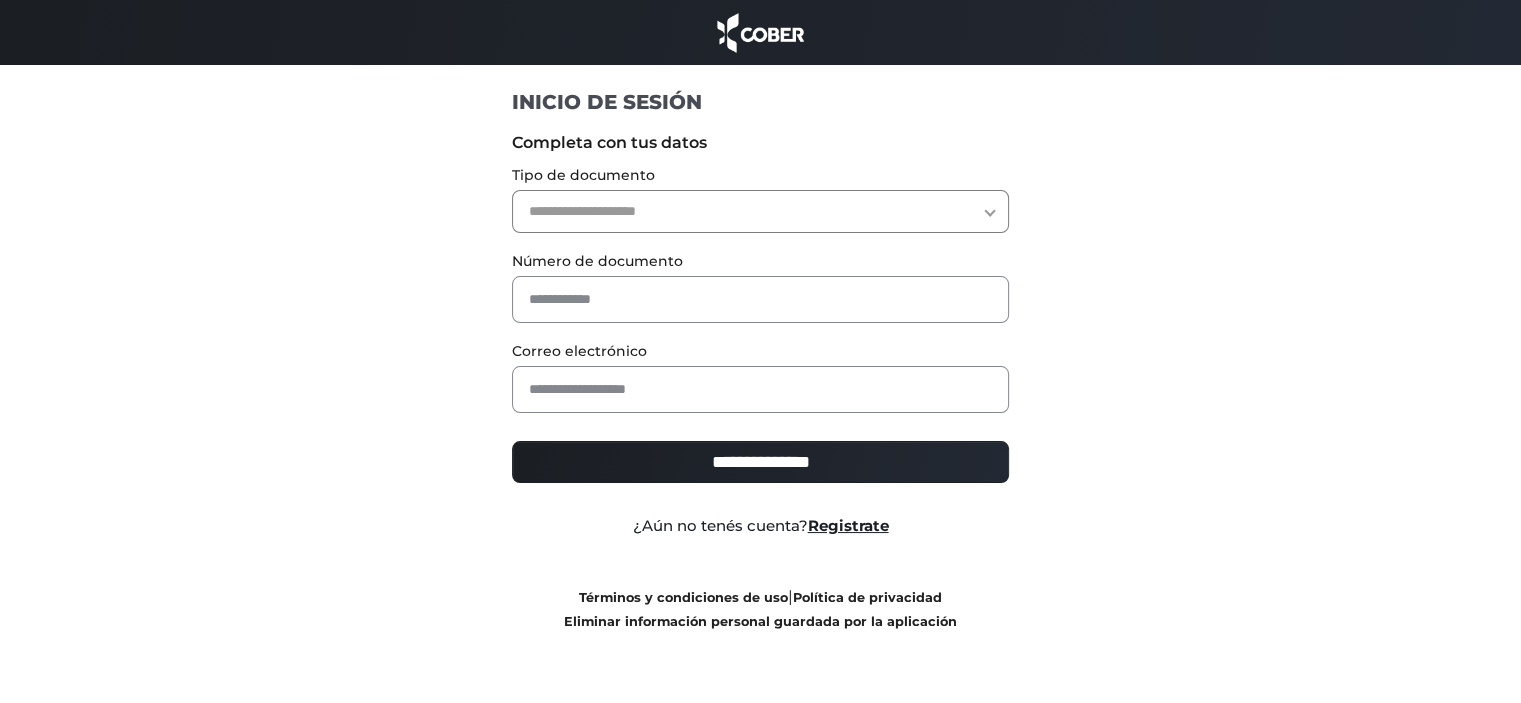 select on "***" 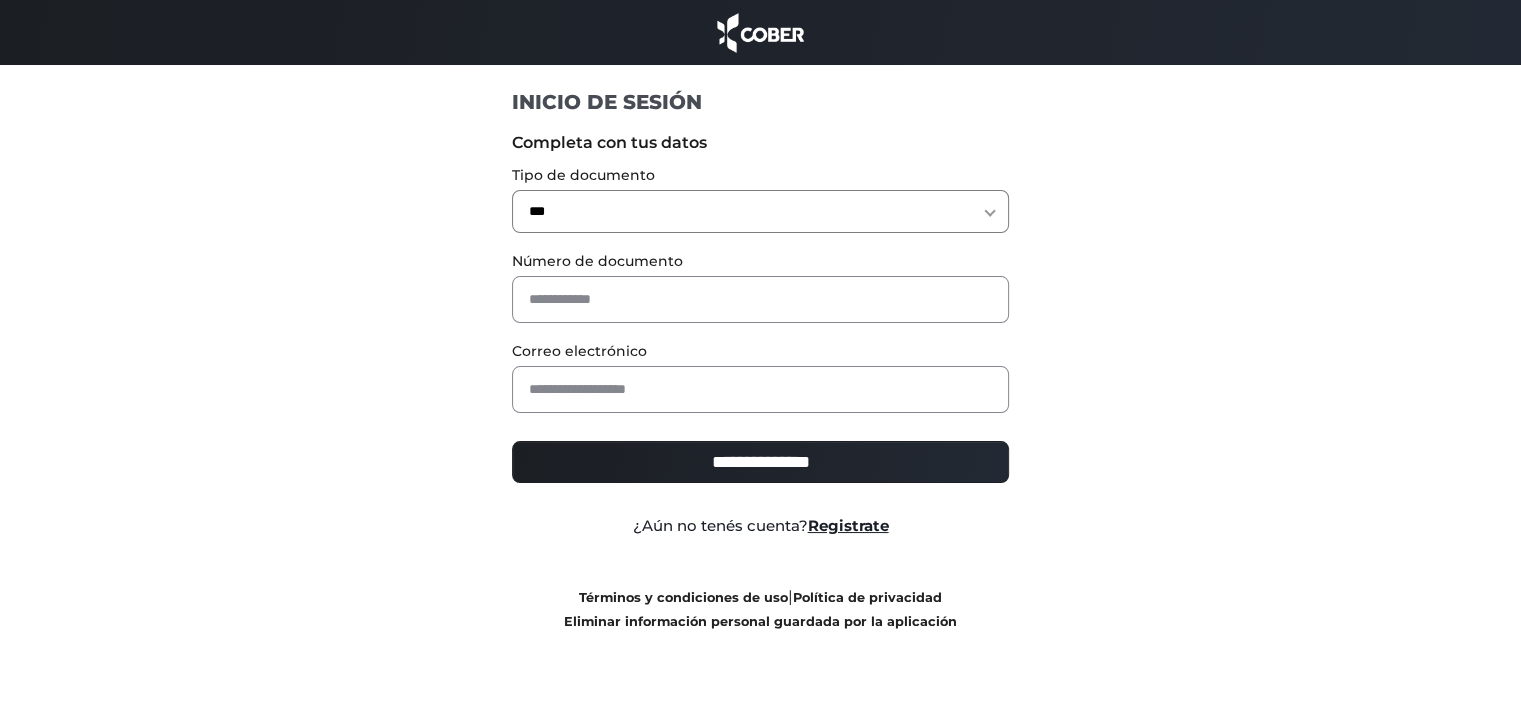 click on "**********" at bounding box center [760, 211] 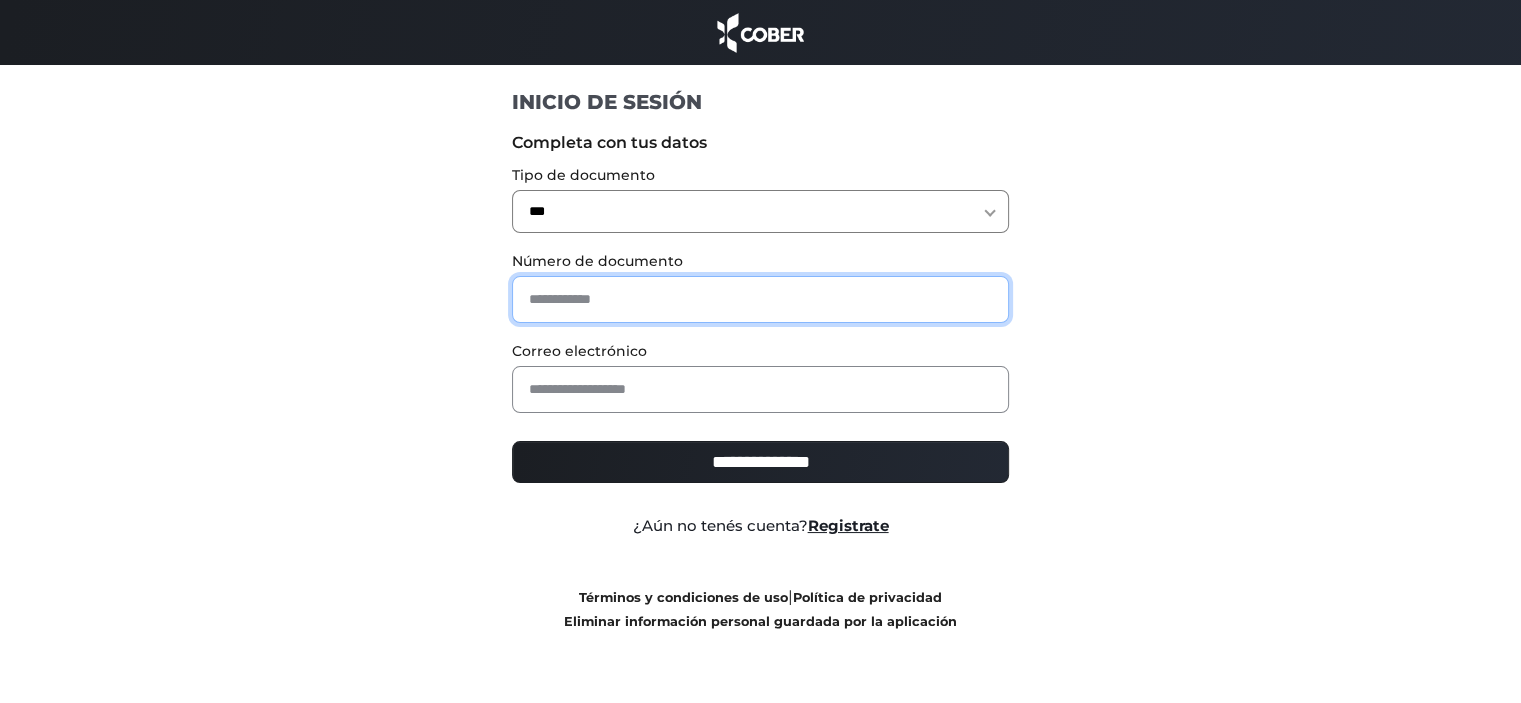 click at bounding box center (760, 299) 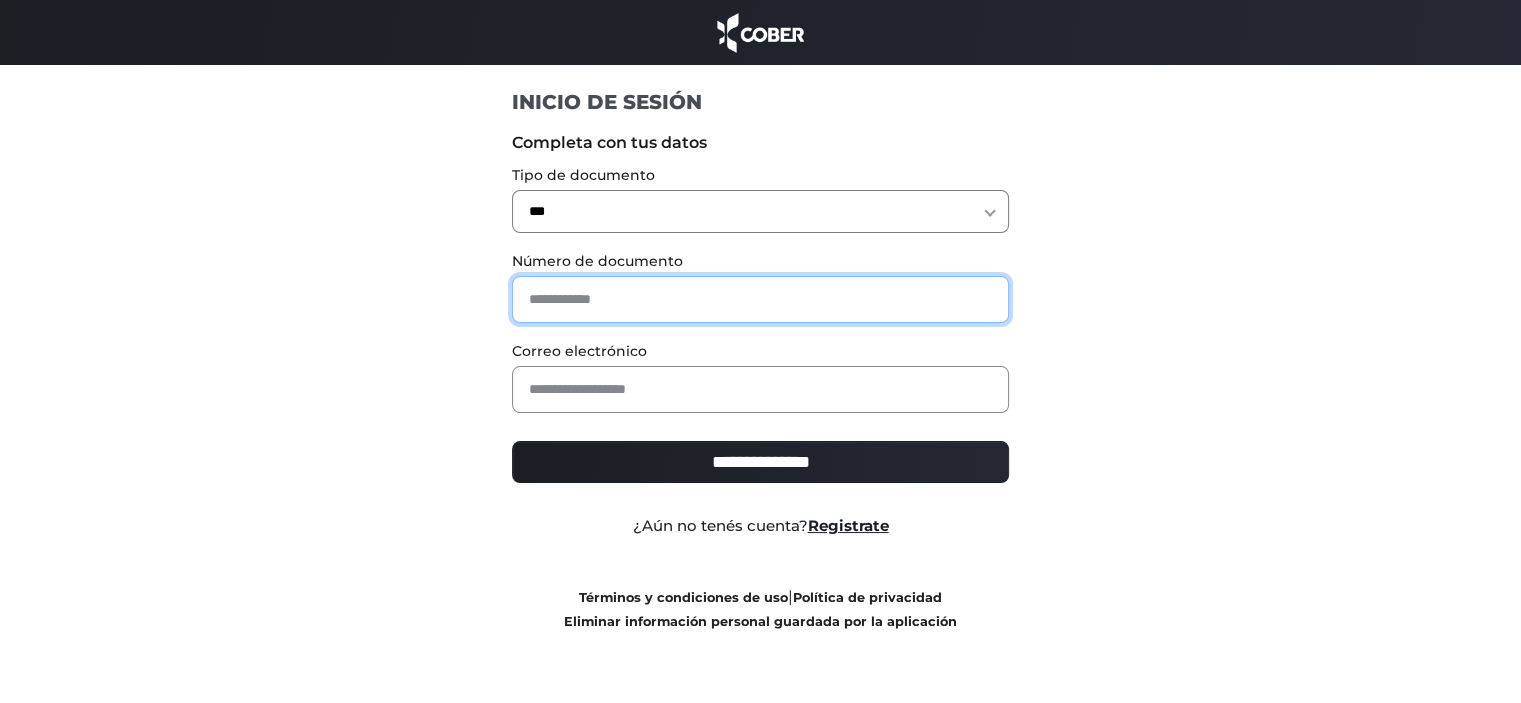 paste on "********" 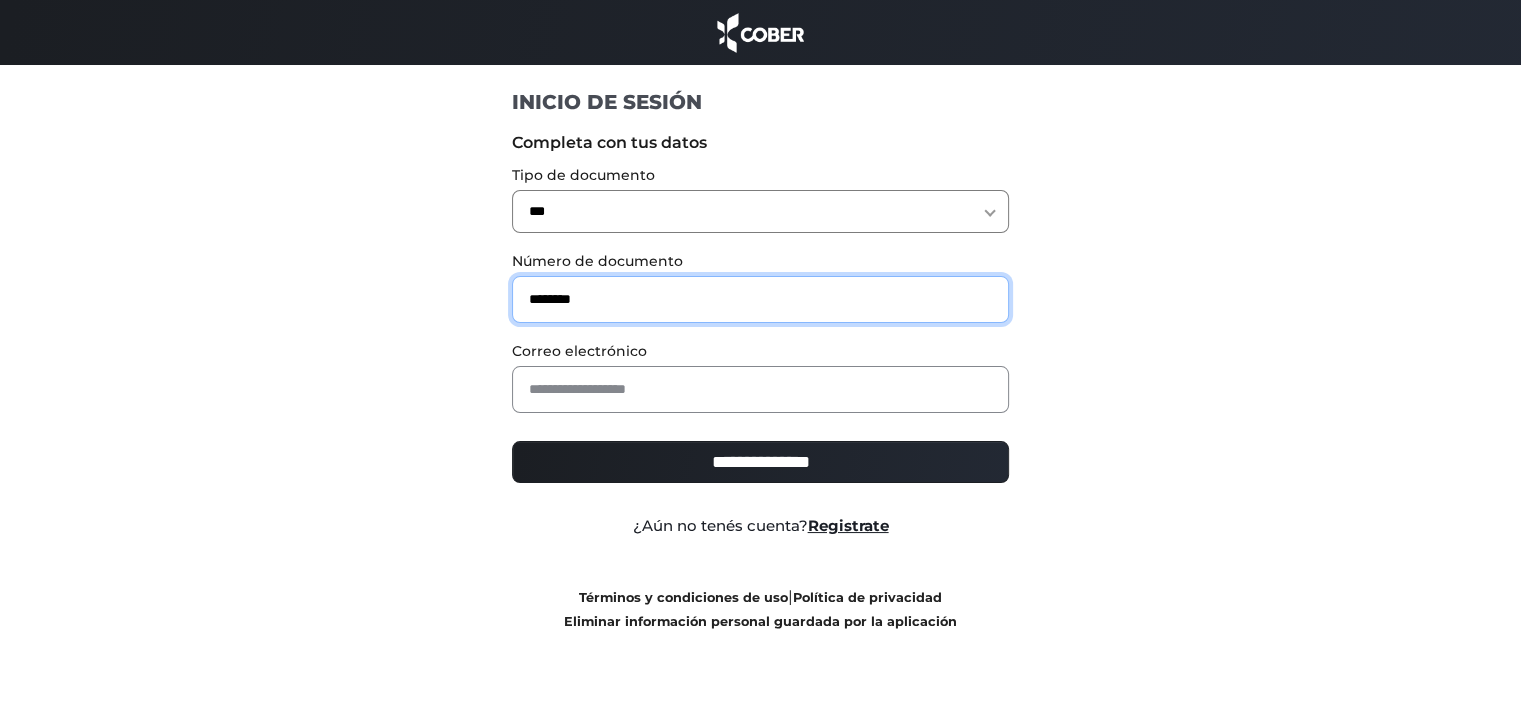 type on "********" 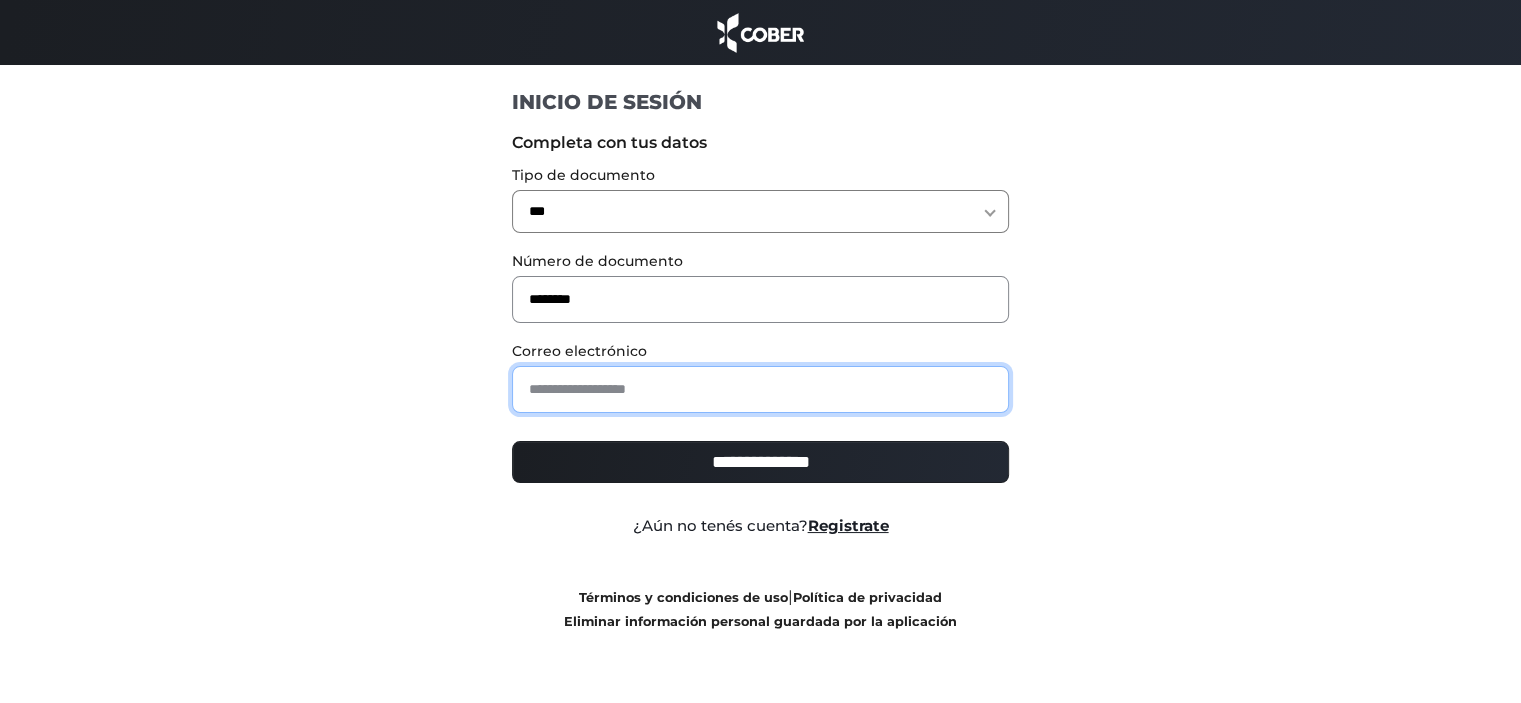 click at bounding box center (760, 389) 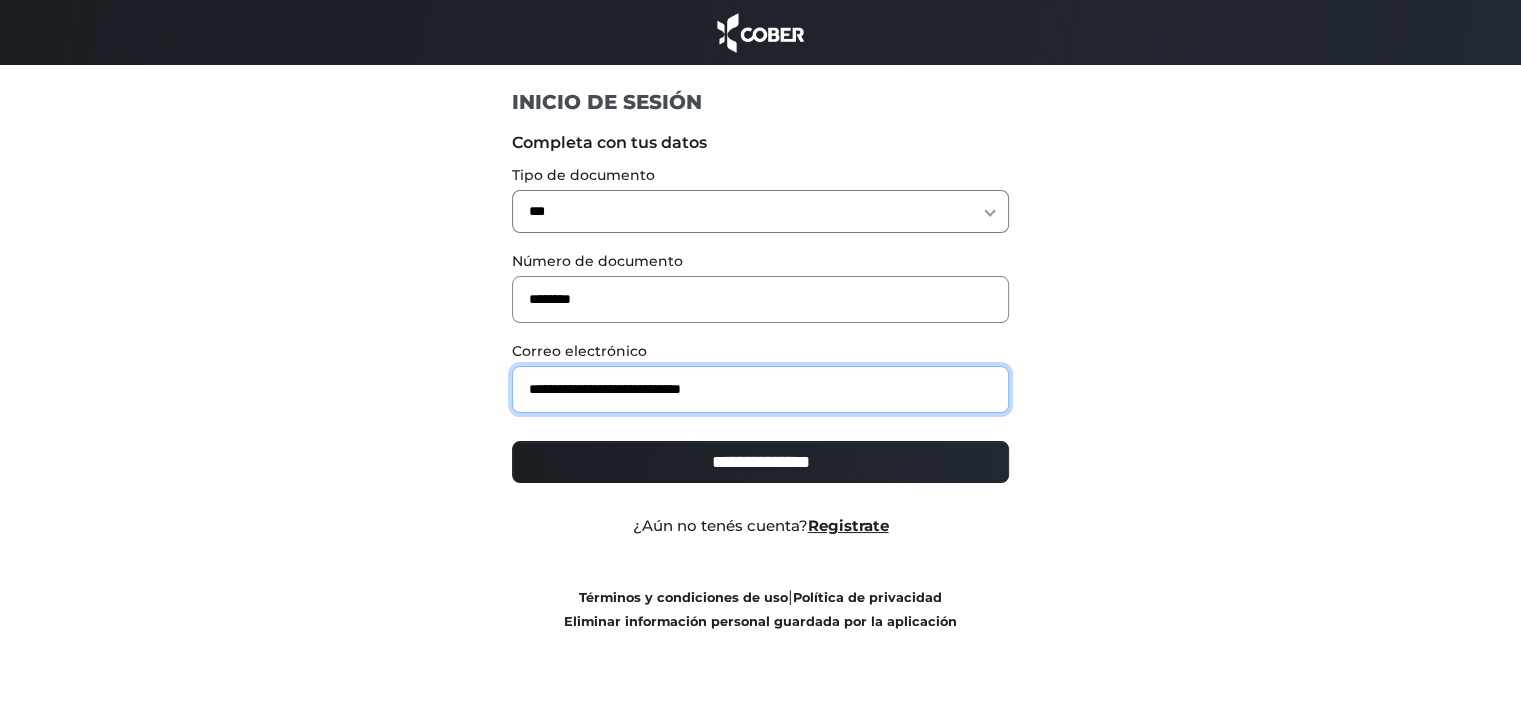 type on "**********" 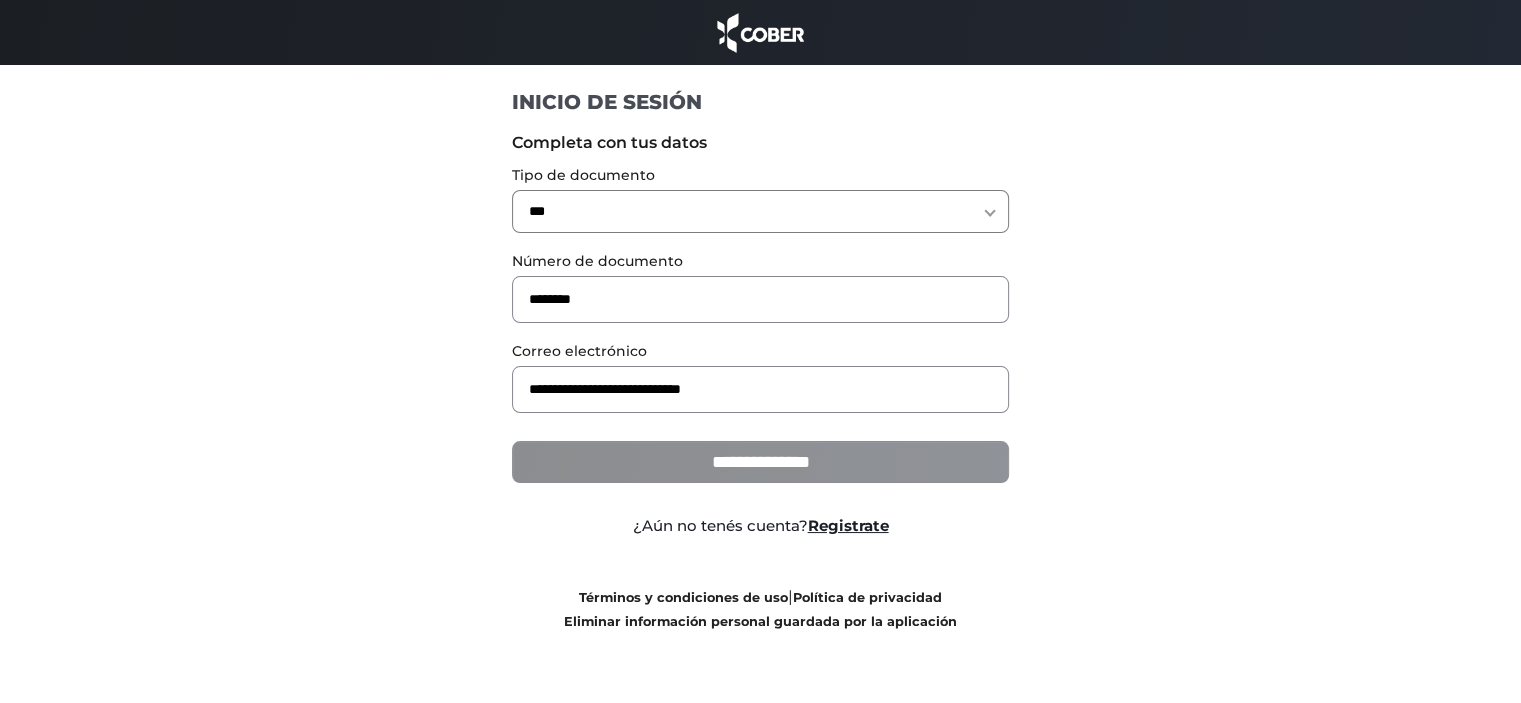click on "**********" at bounding box center [760, 462] 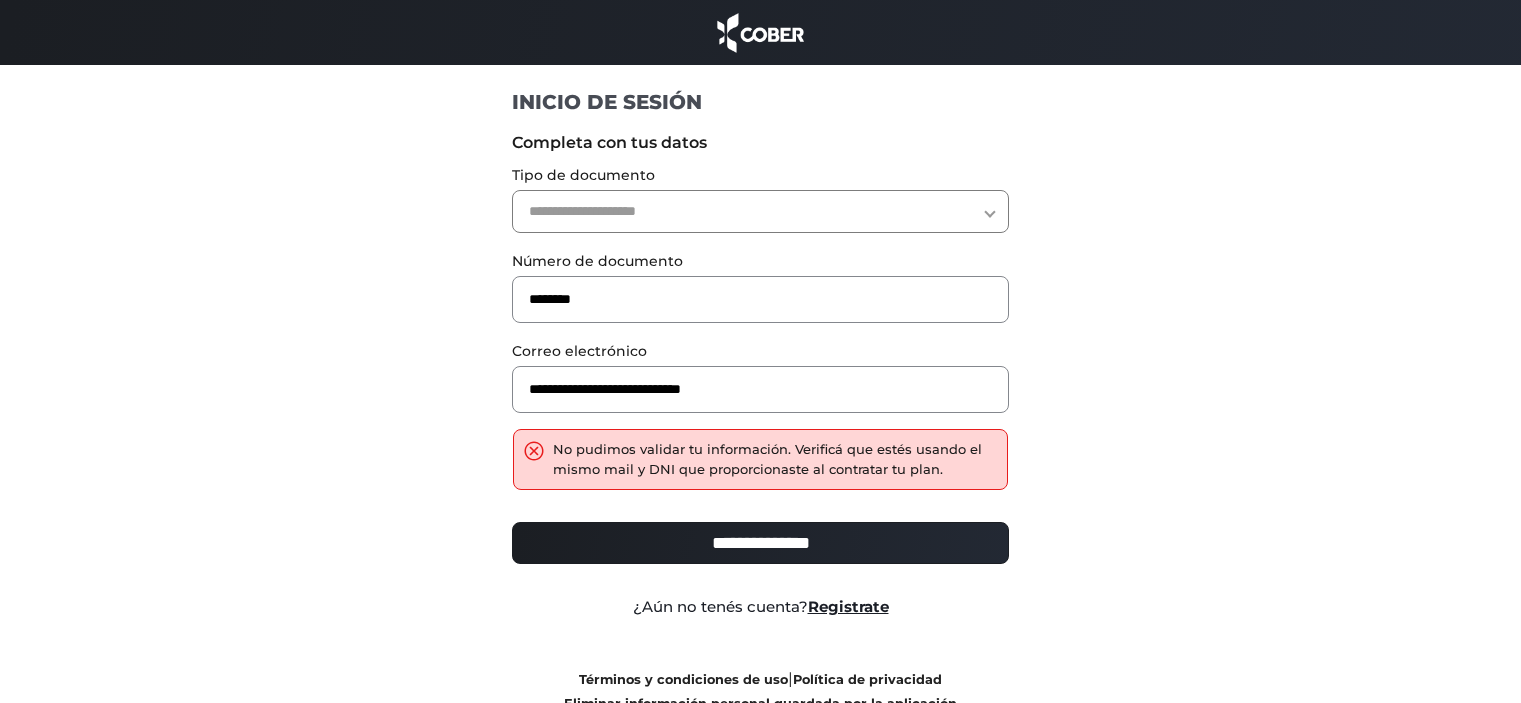scroll, scrollTop: 0, scrollLeft: 0, axis: both 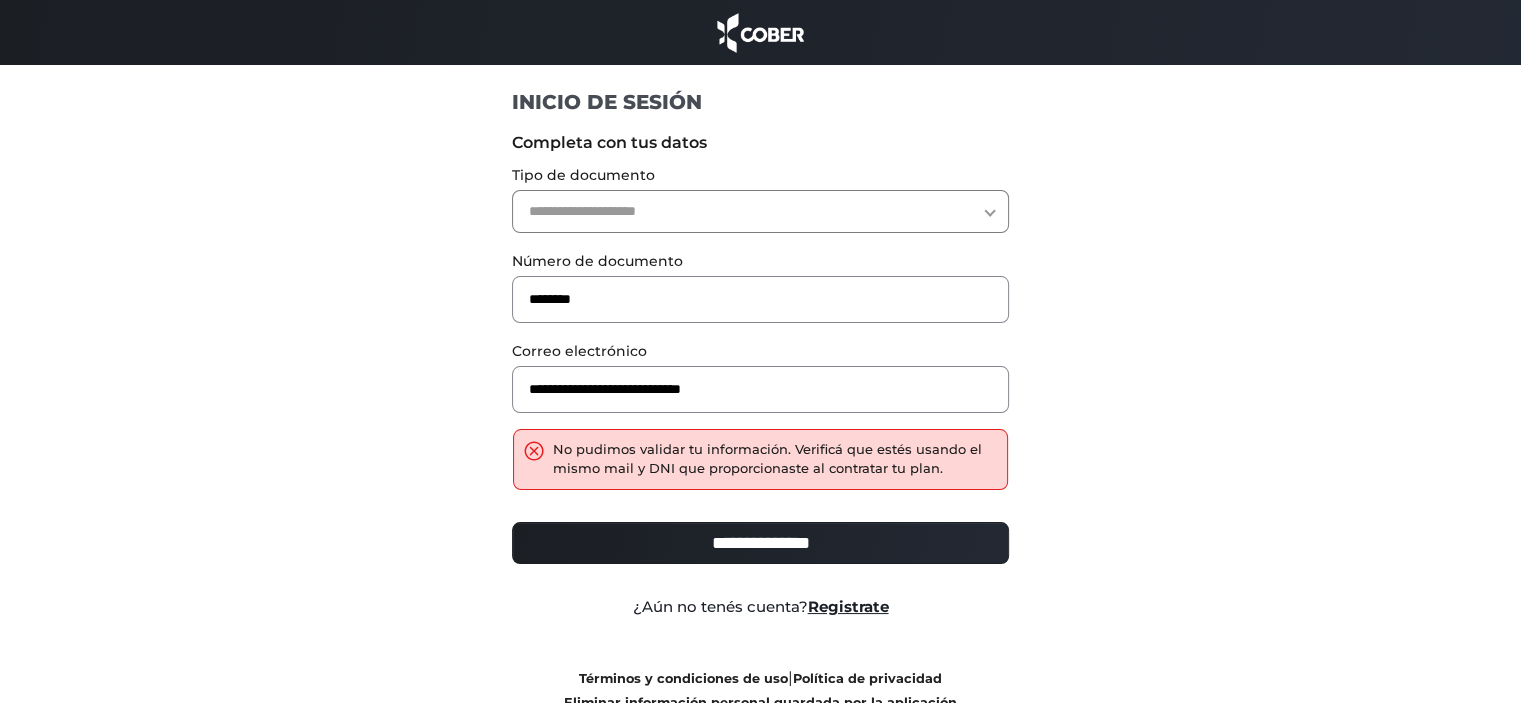 click on "**********" at bounding box center [760, 211] 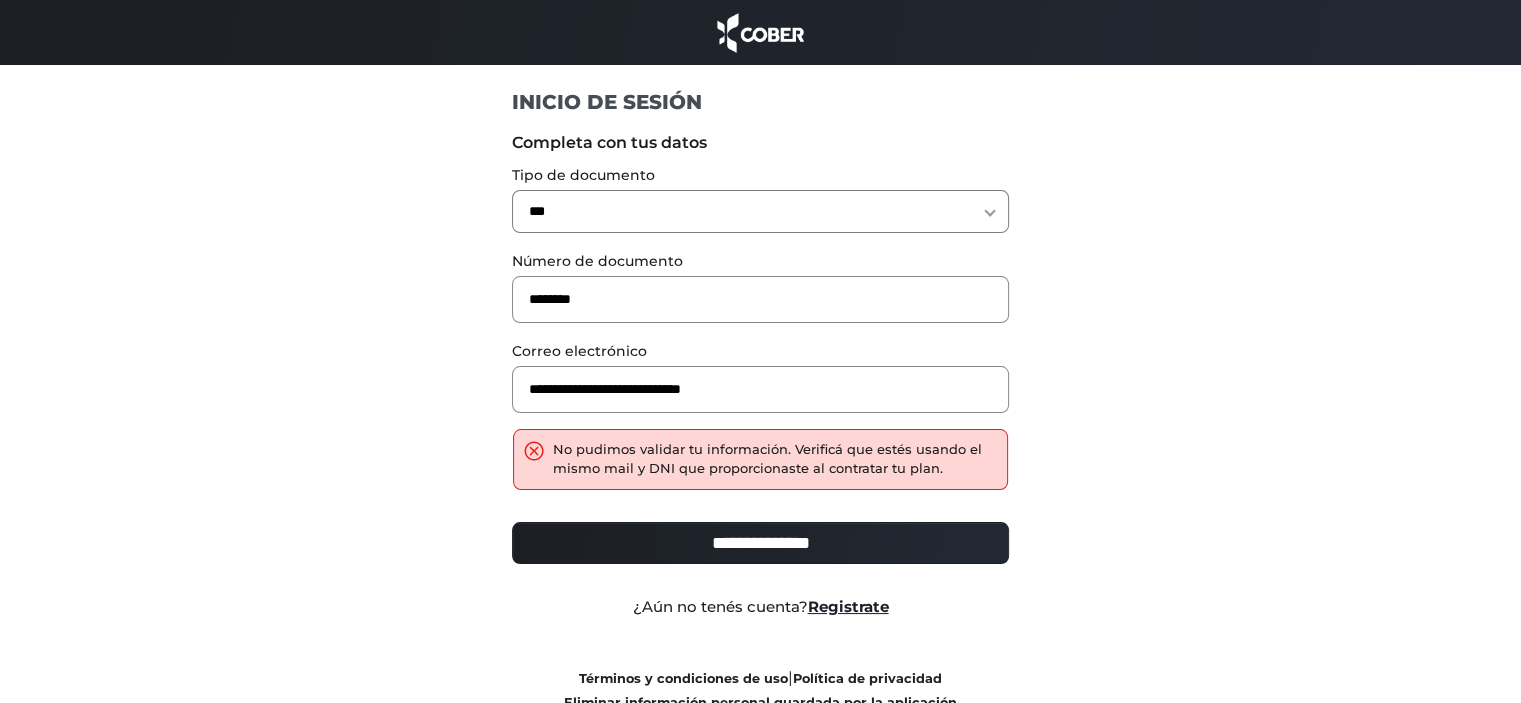 click on "**********" at bounding box center (760, 211) 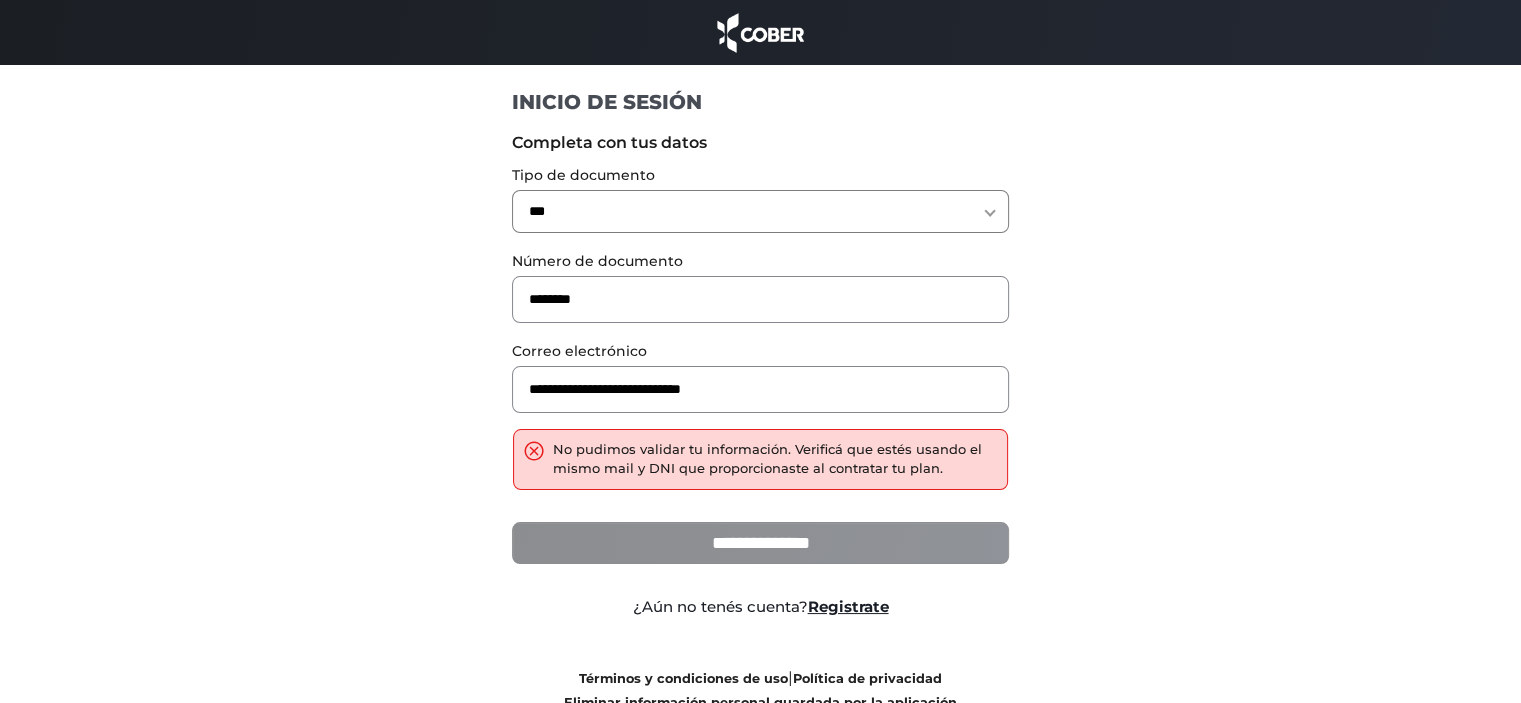 click on "**********" at bounding box center [760, 543] 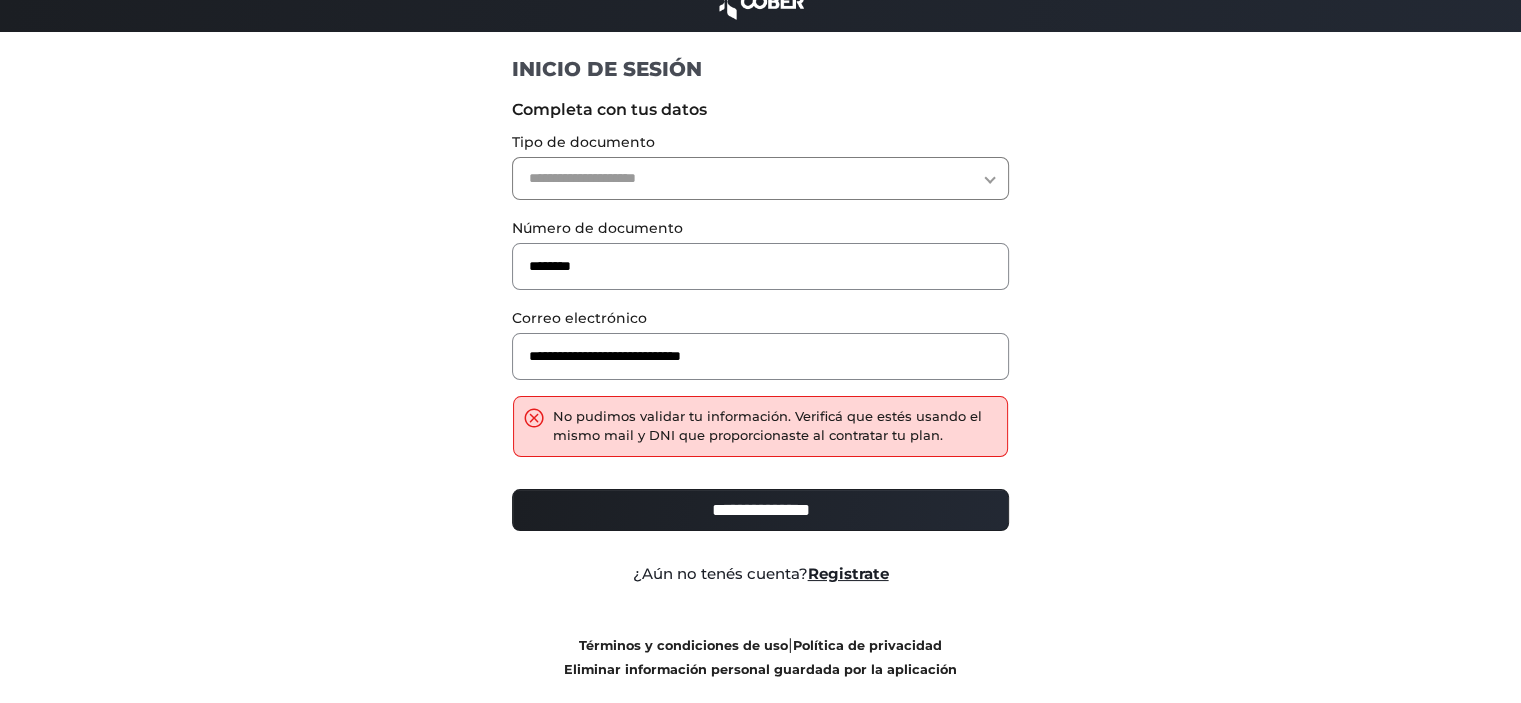 scroll, scrollTop: 0, scrollLeft: 0, axis: both 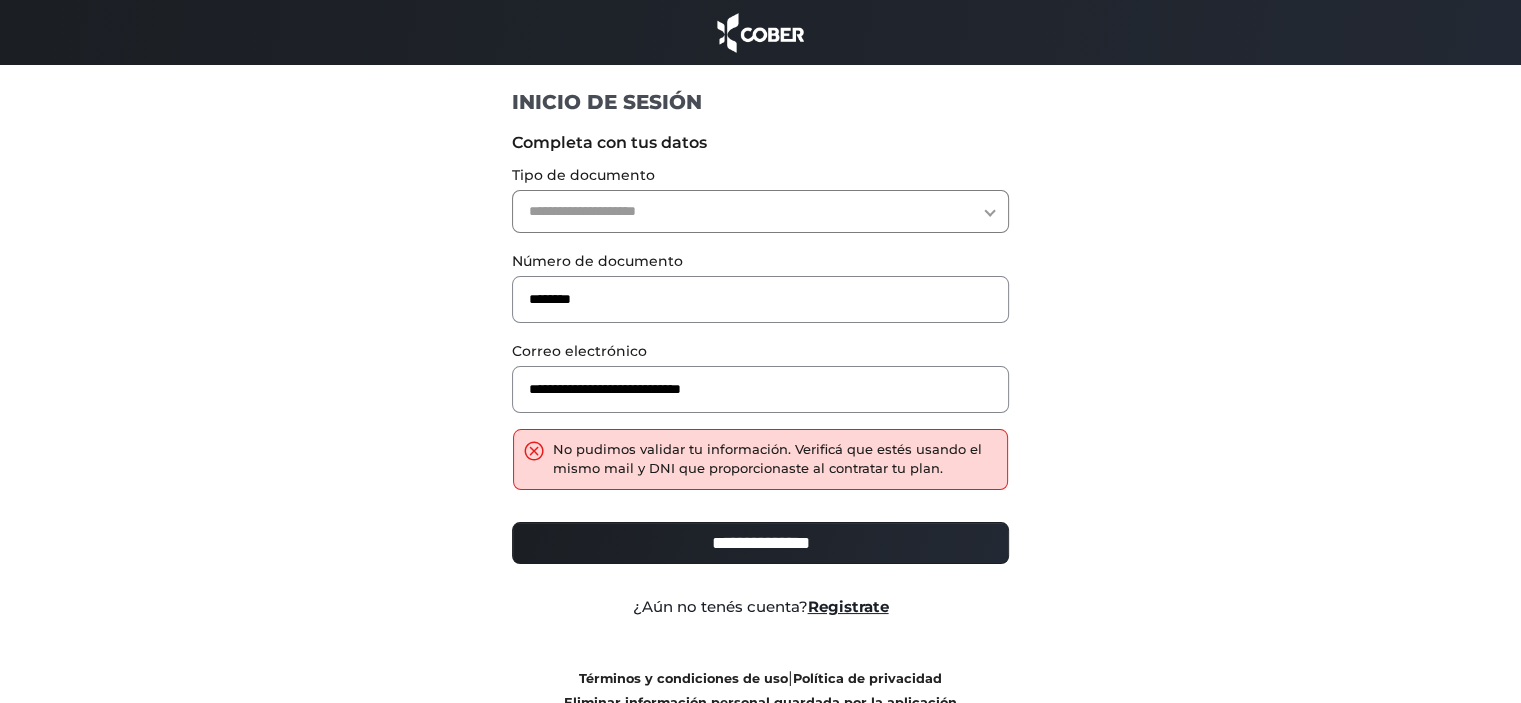 drag, startPoint x: 632, startPoint y: 197, endPoint x: 628, endPoint y: 211, distance: 14.56022 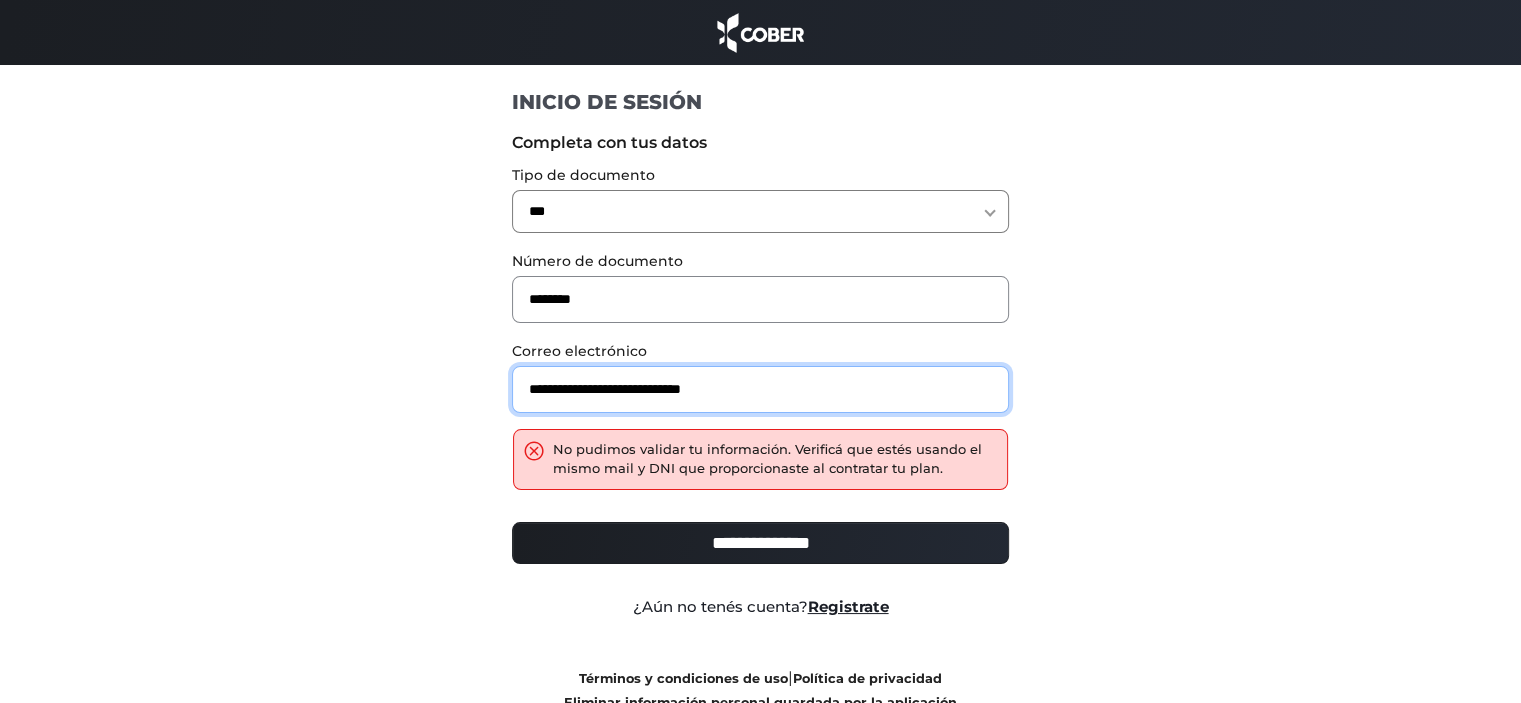 drag, startPoint x: 867, startPoint y: 394, endPoint x: 28, endPoint y: 403, distance: 839.0483 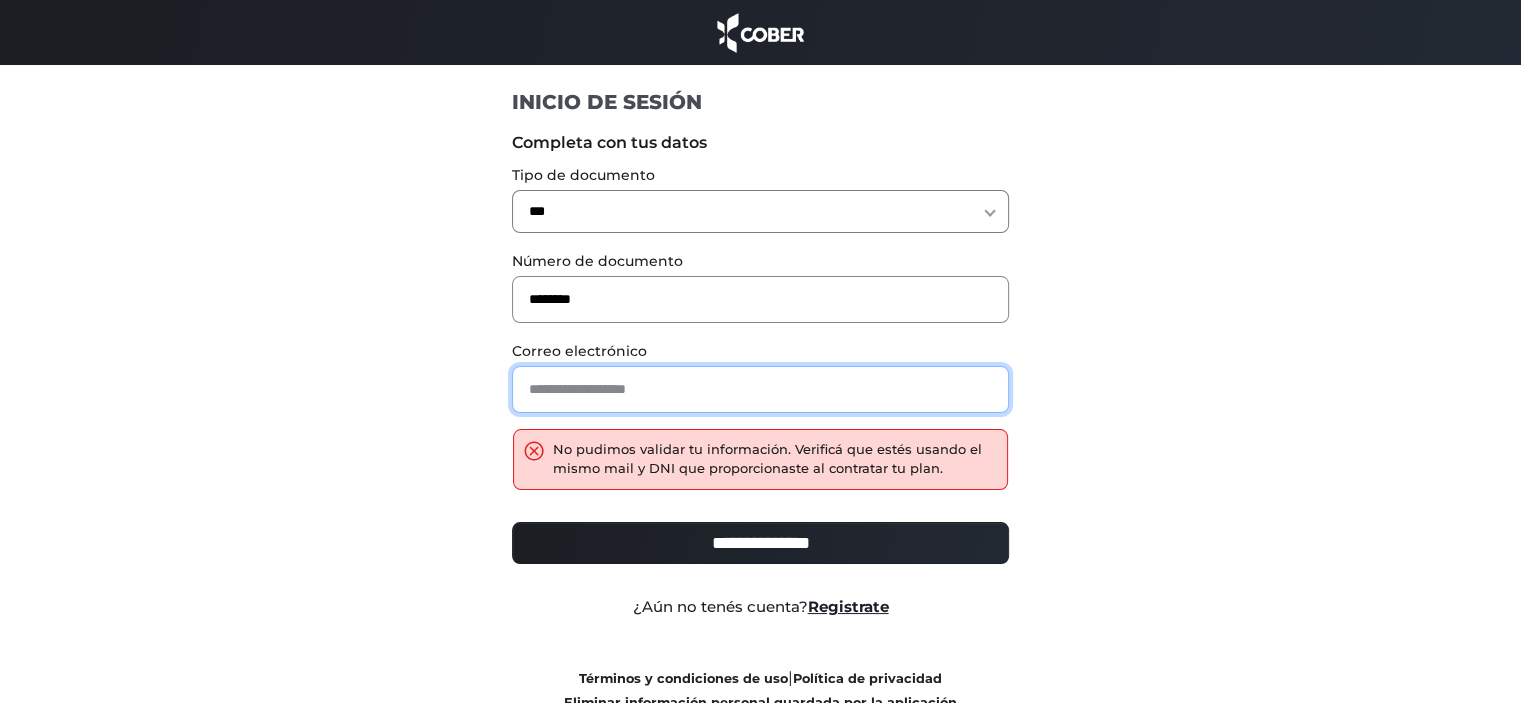 paste on "**********" 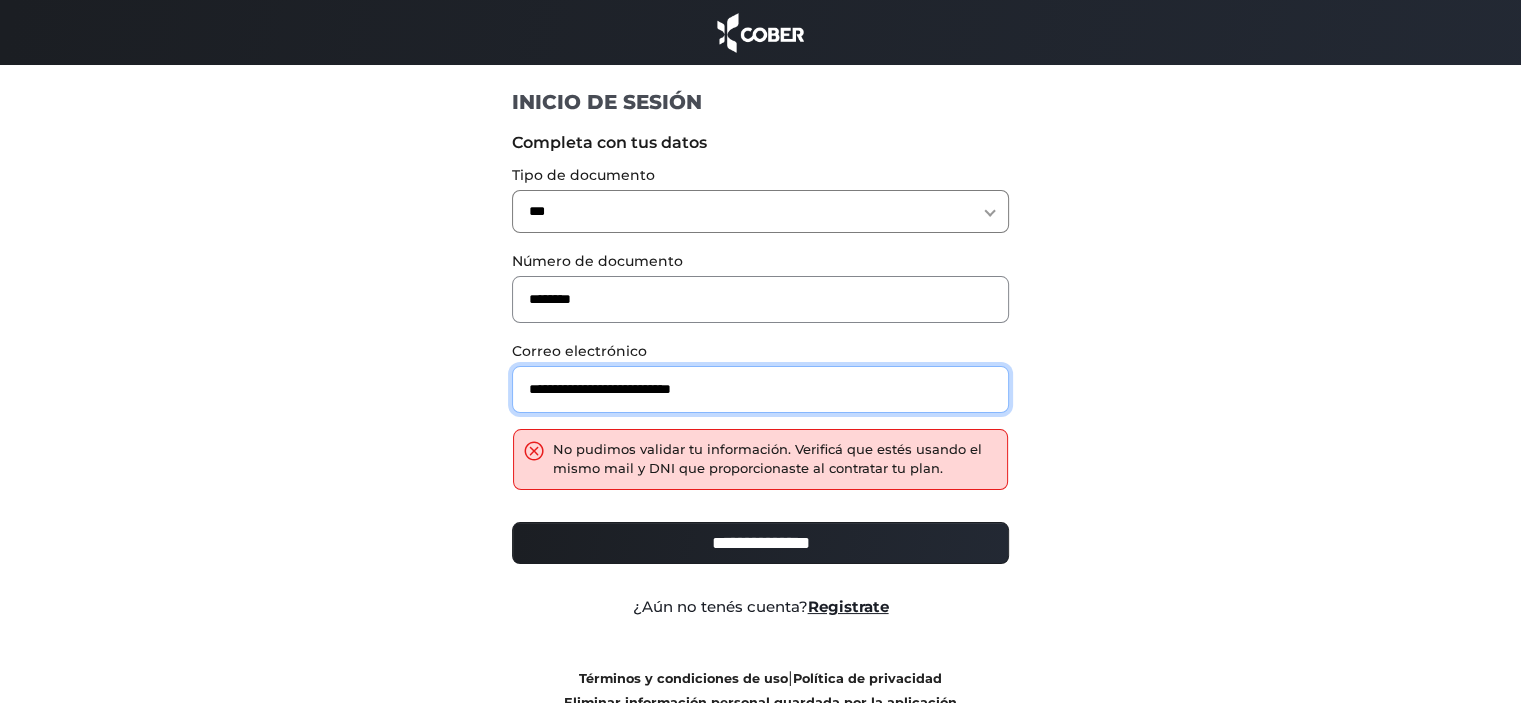 type on "**********" 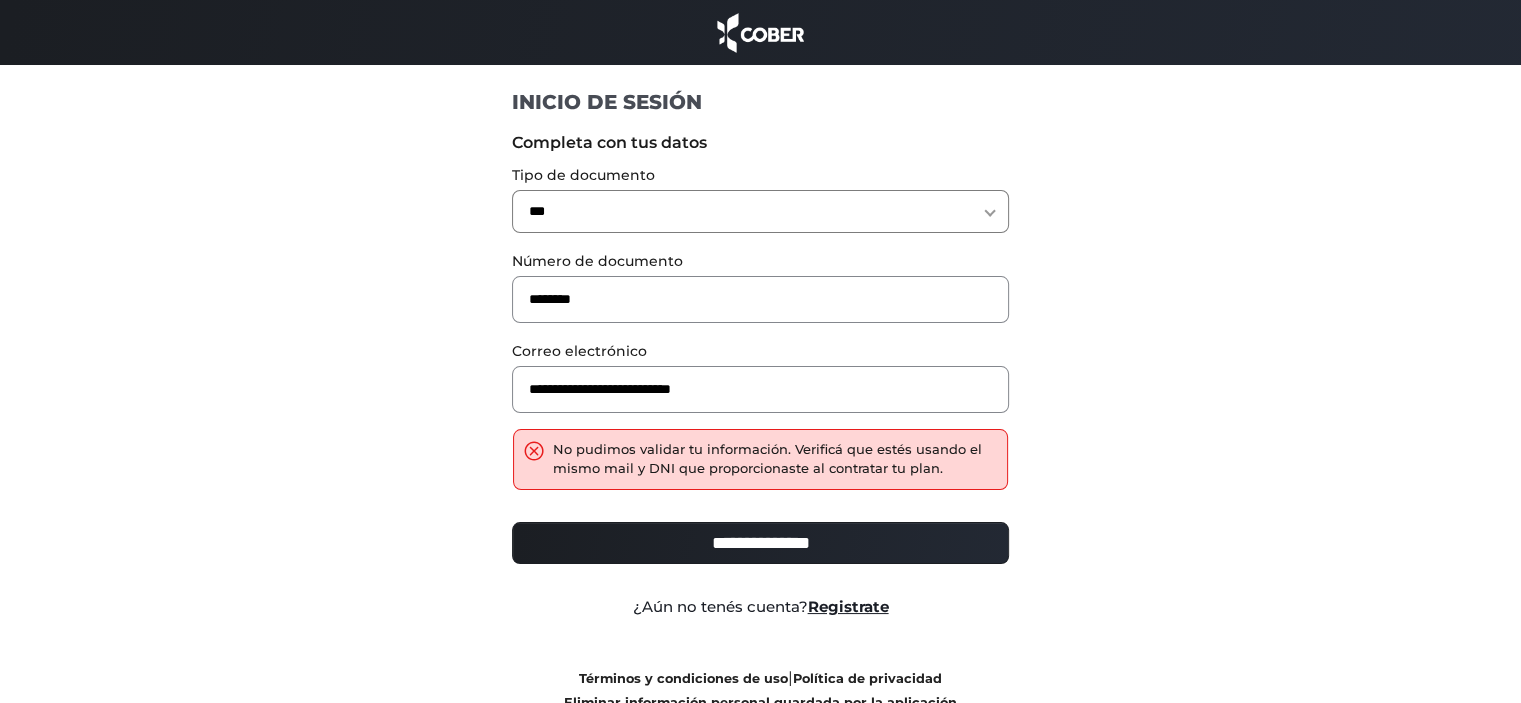 click on "**********" at bounding box center (760, 543) 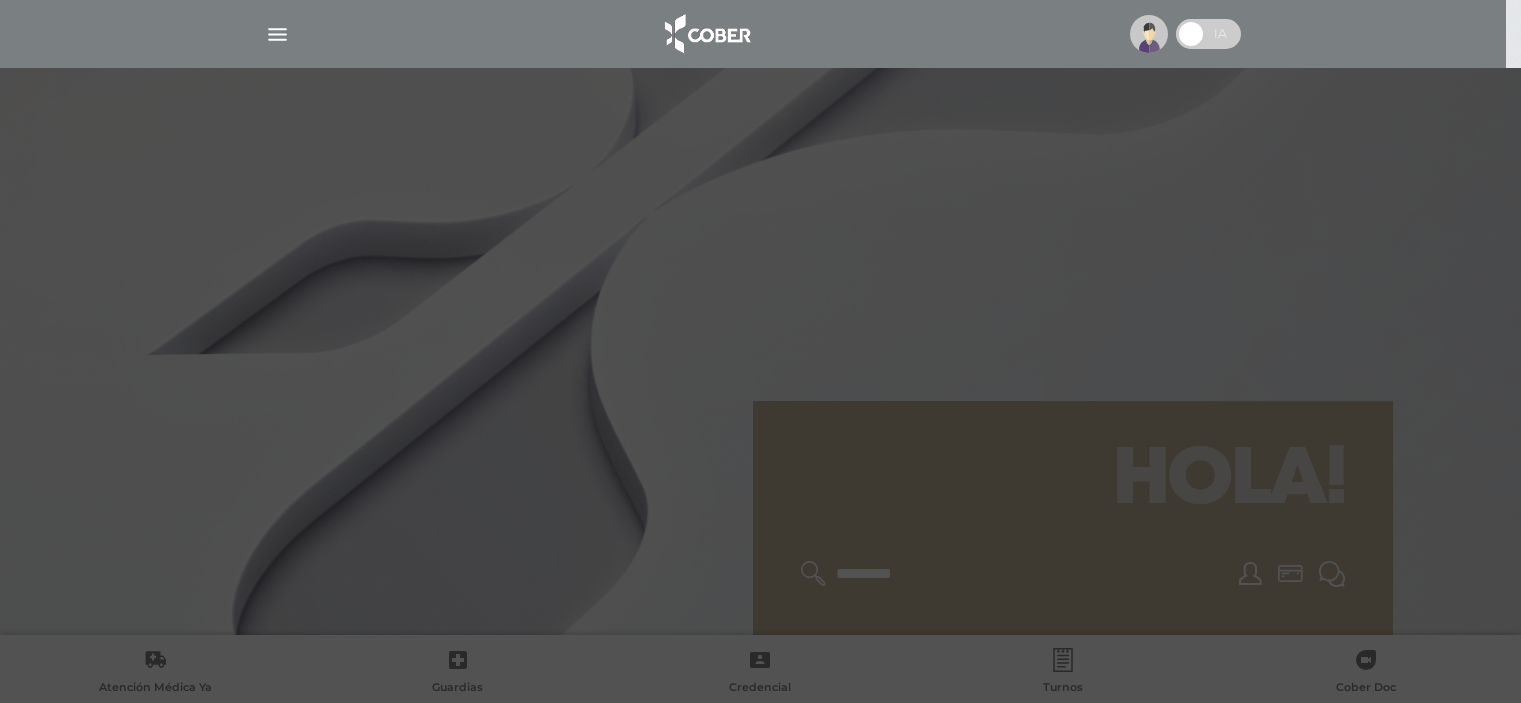 scroll, scrollTop: 0, scrollLeft: 0, axis: both 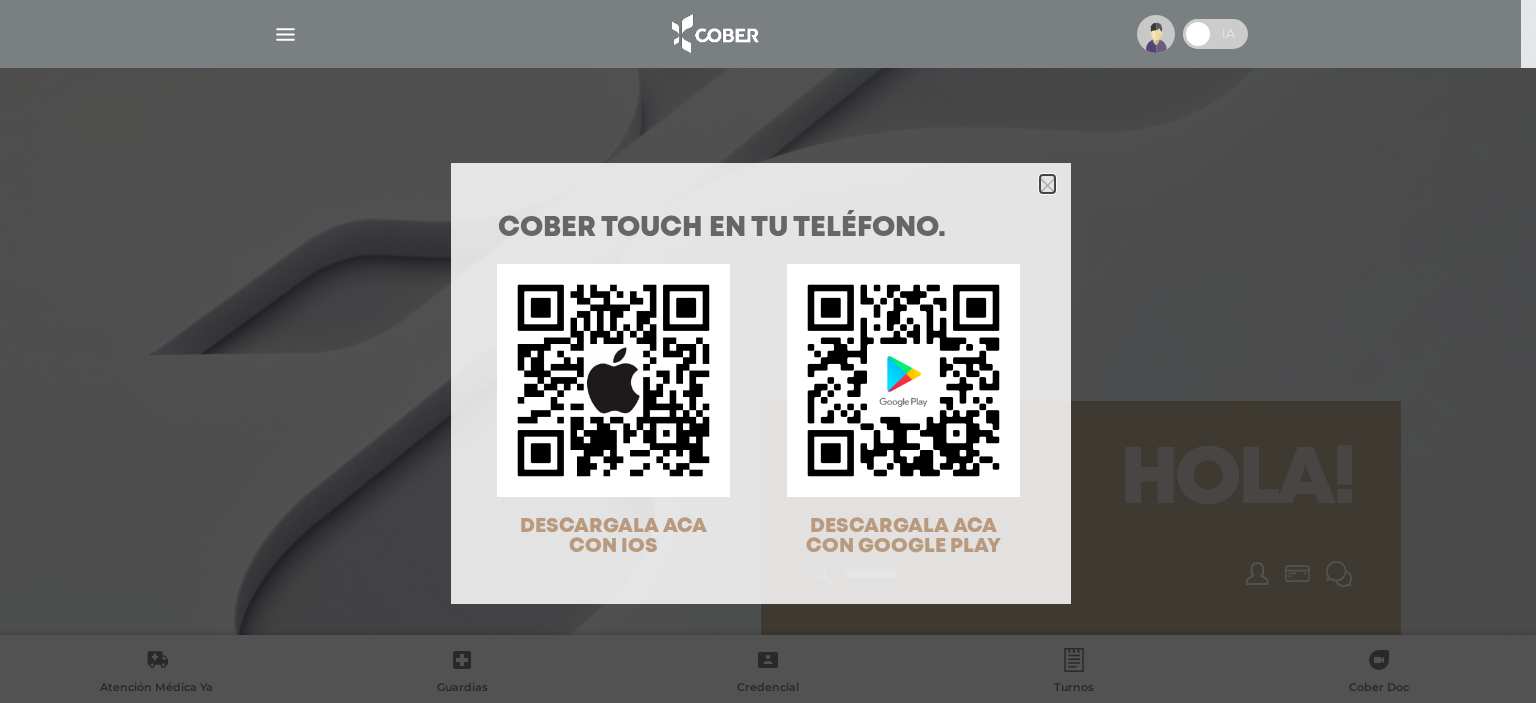 click at bounding box center [1047, 185] 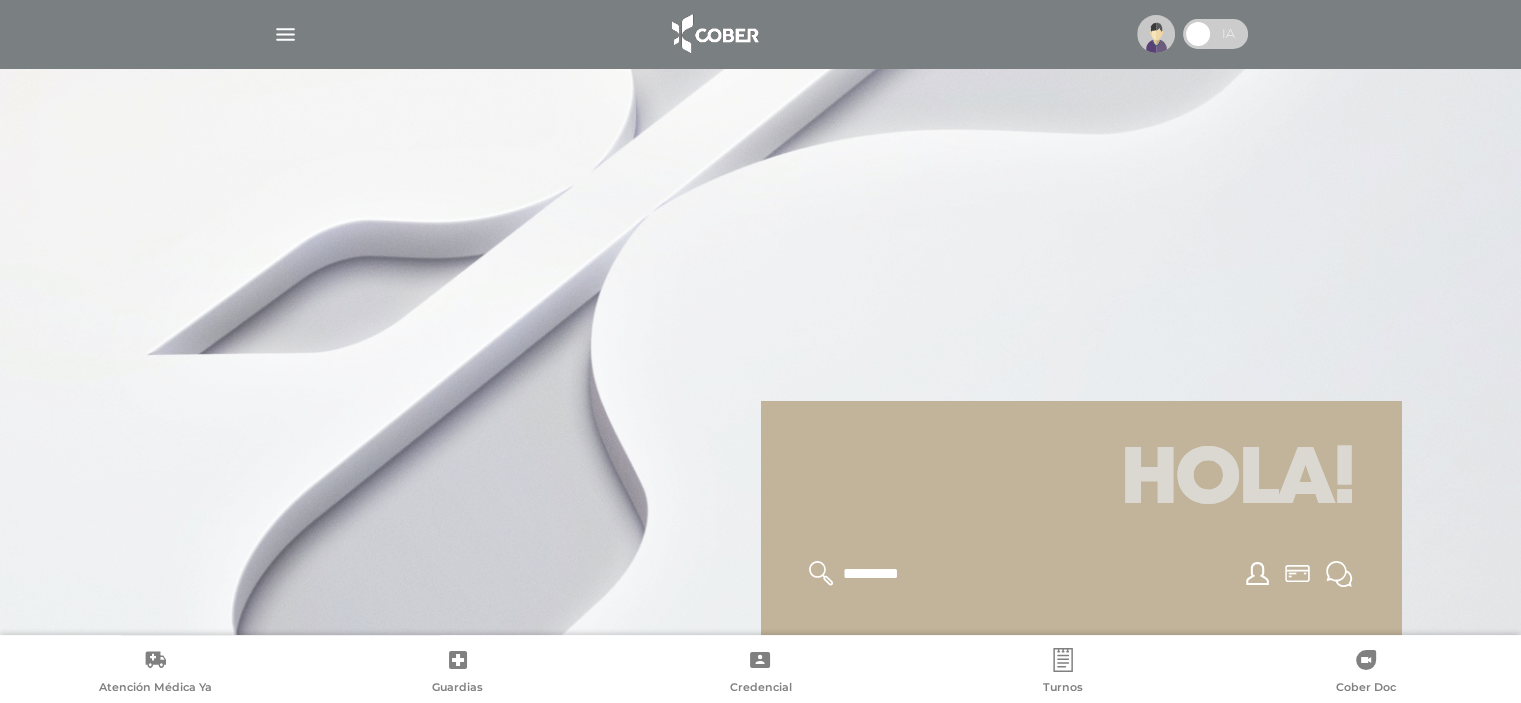 click at bounding box center [761, 34] 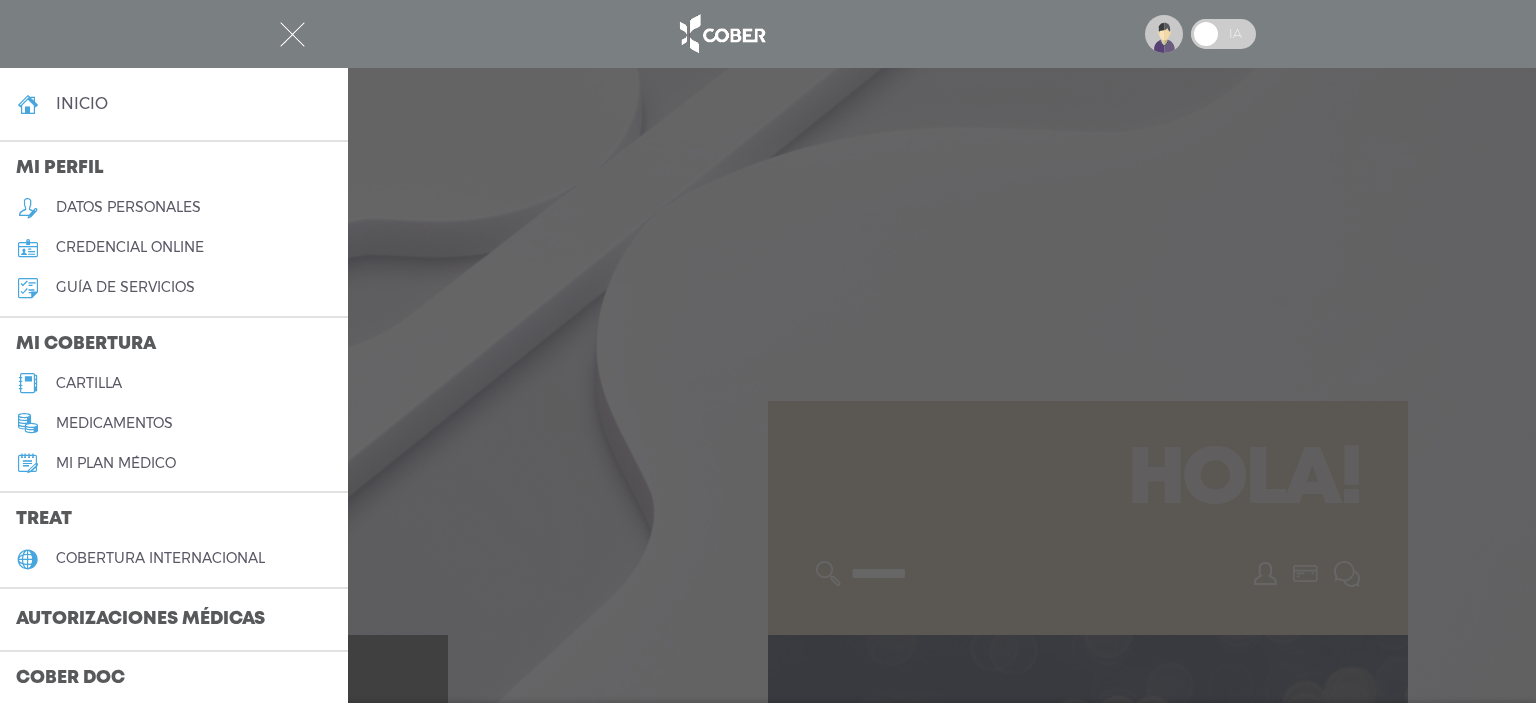 click on "cartilla" at bounding box center [89, 383] 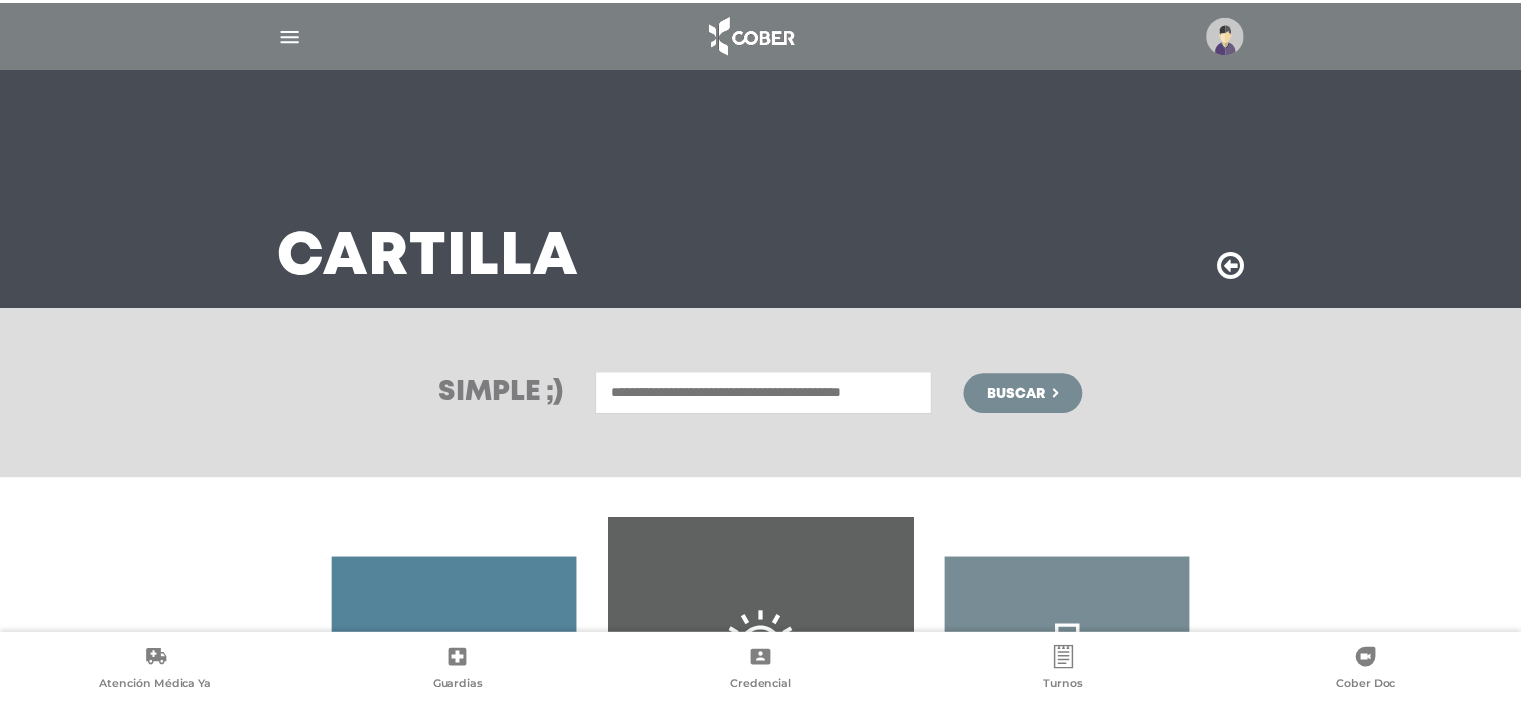 scroll, scrollTop: 0, scrollLeft: 0, axis: both 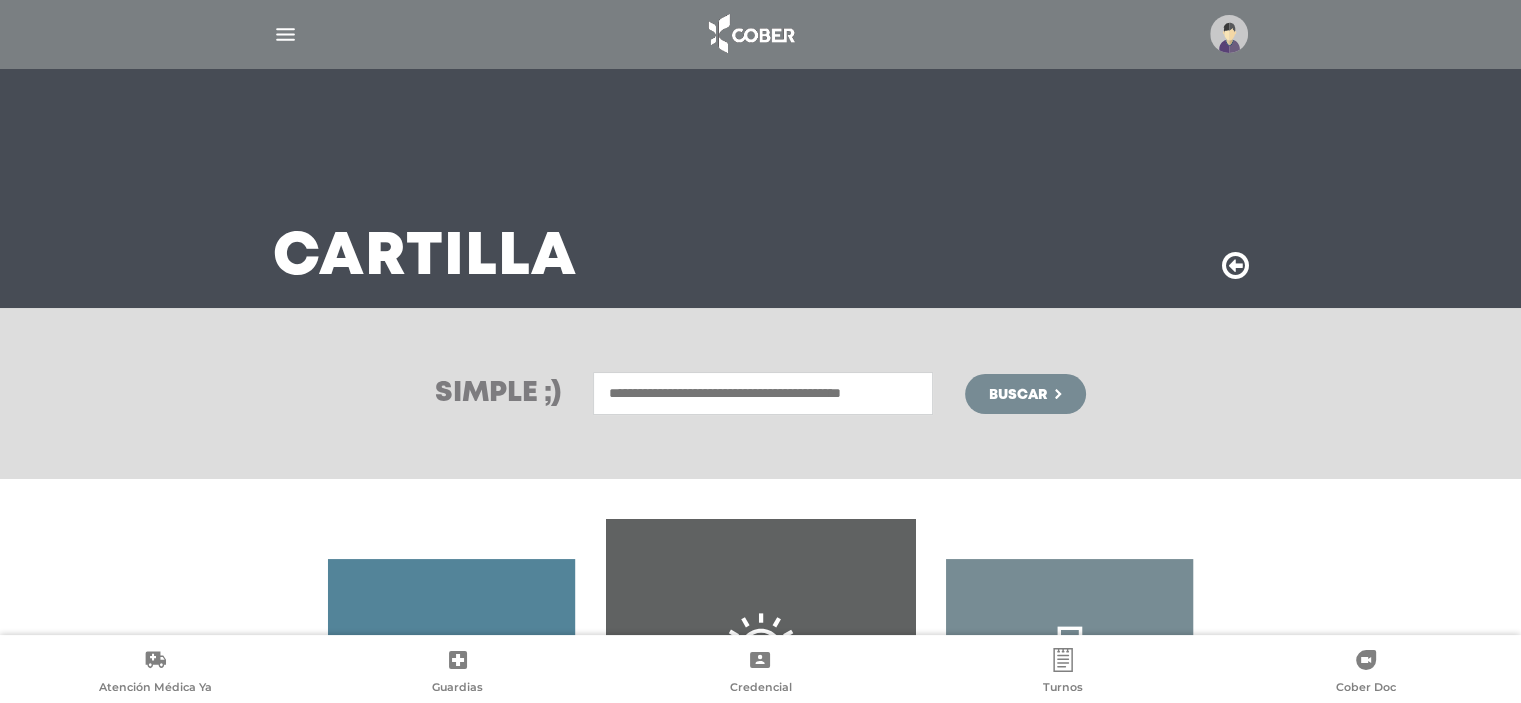 click at bounding box center (763, 393) 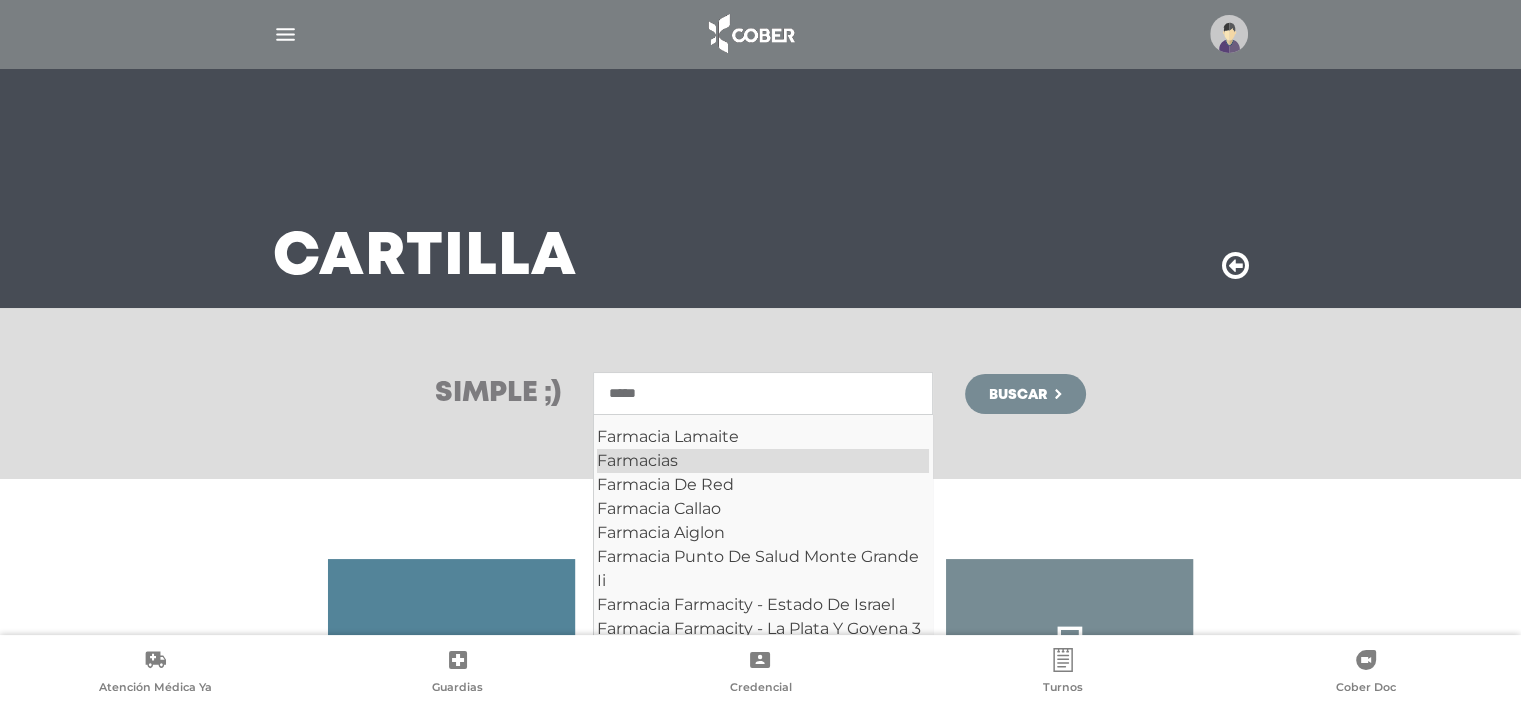 click on "Farmacias" at bounding box center [763, 461] 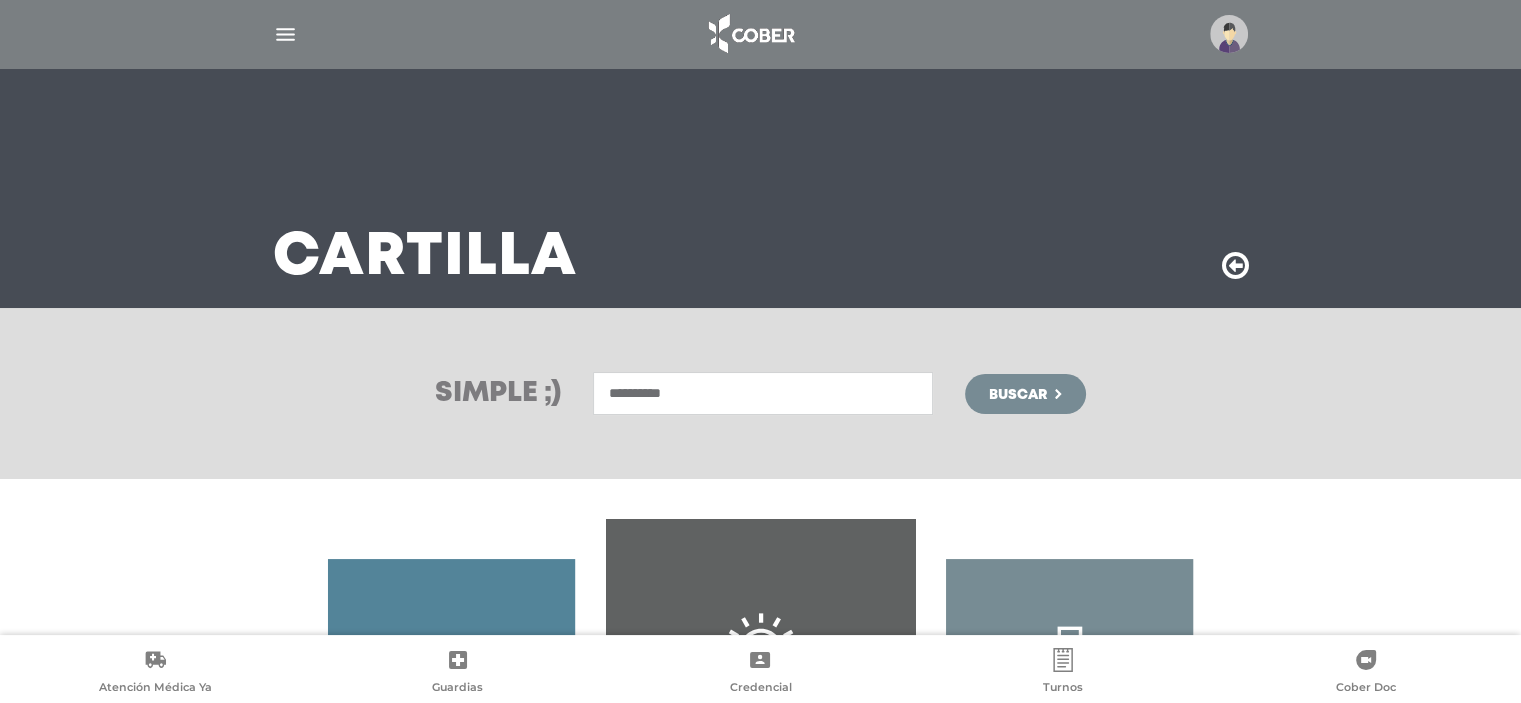 type on "*********" 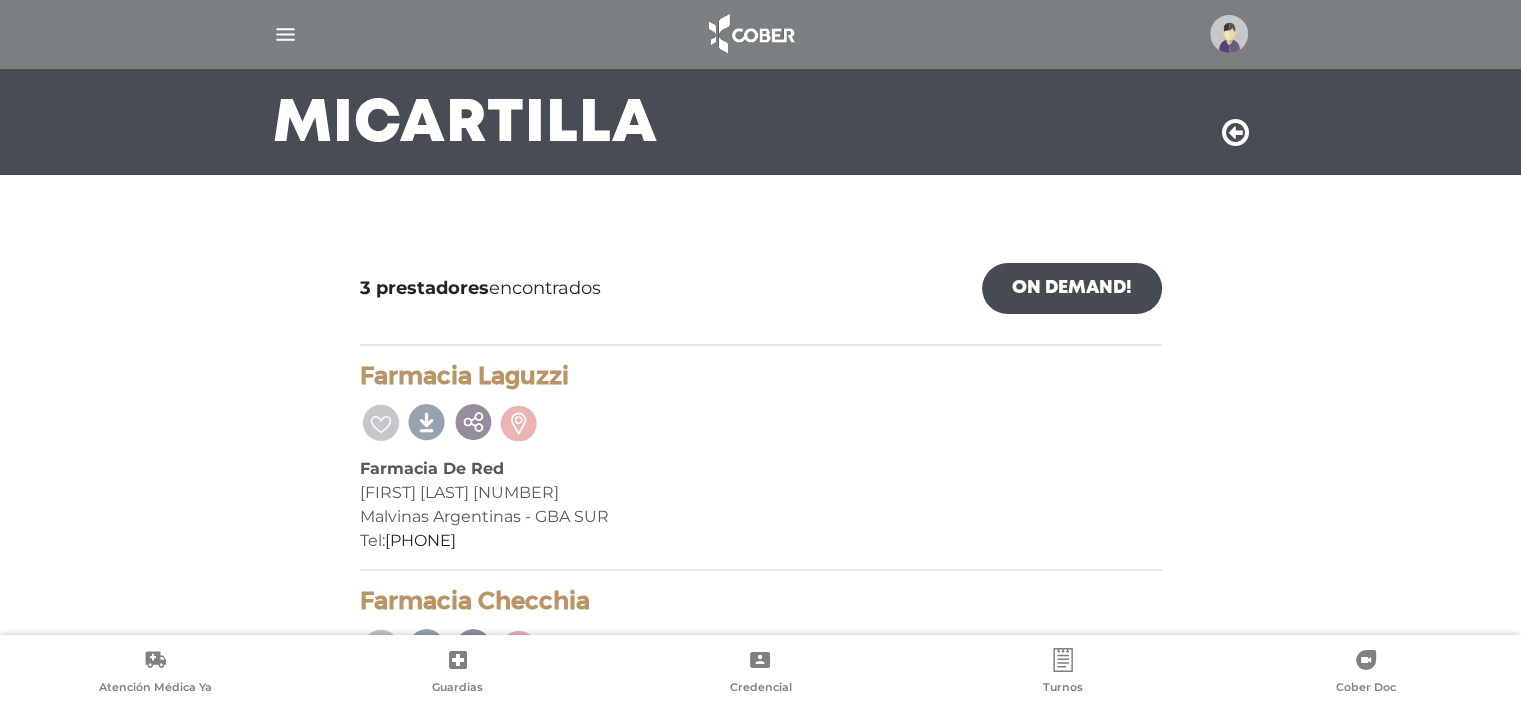 scroll, scrollTop: 100, scrollLeft: 0, axis: vertical 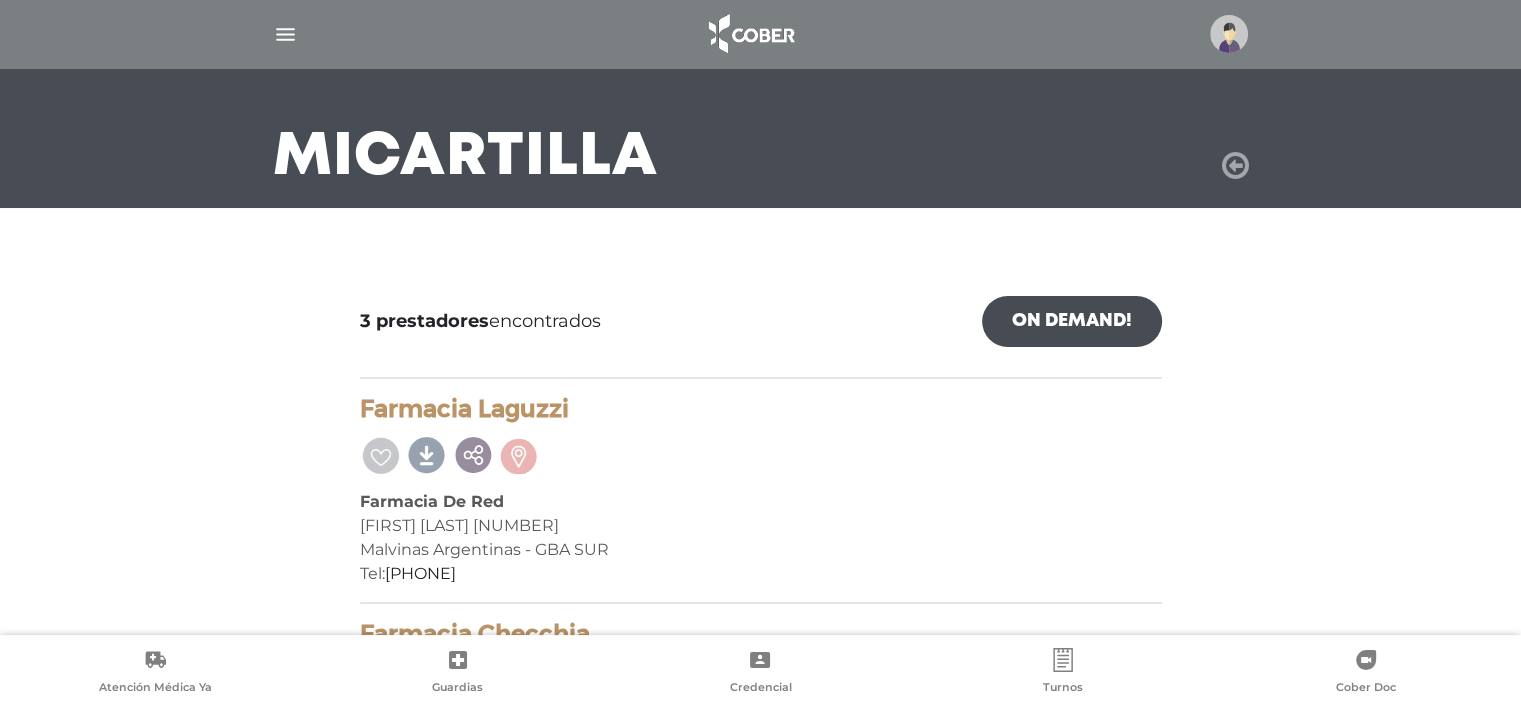 click at bounding box center (1235, 166) 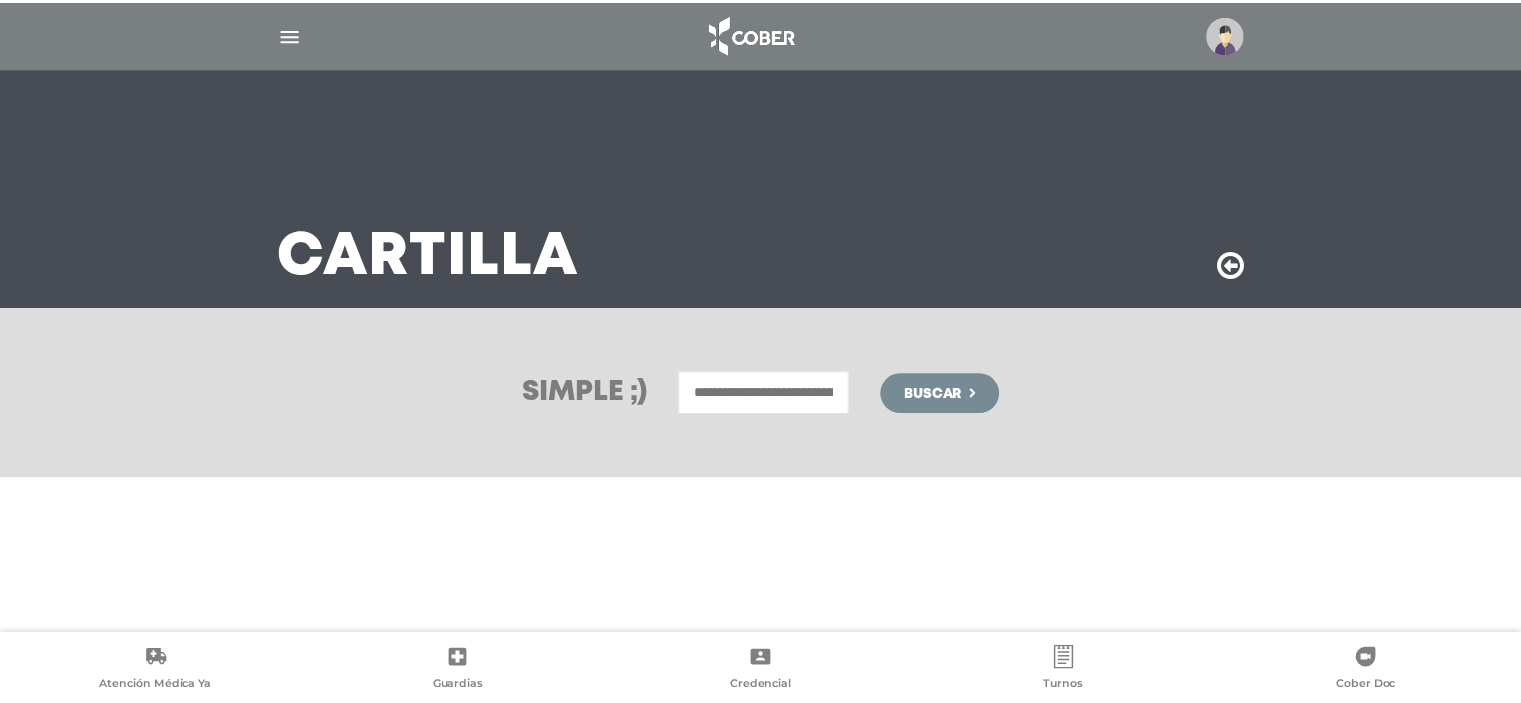 scroll, scrollTop: 0, scrollLeft: 0, axis: both 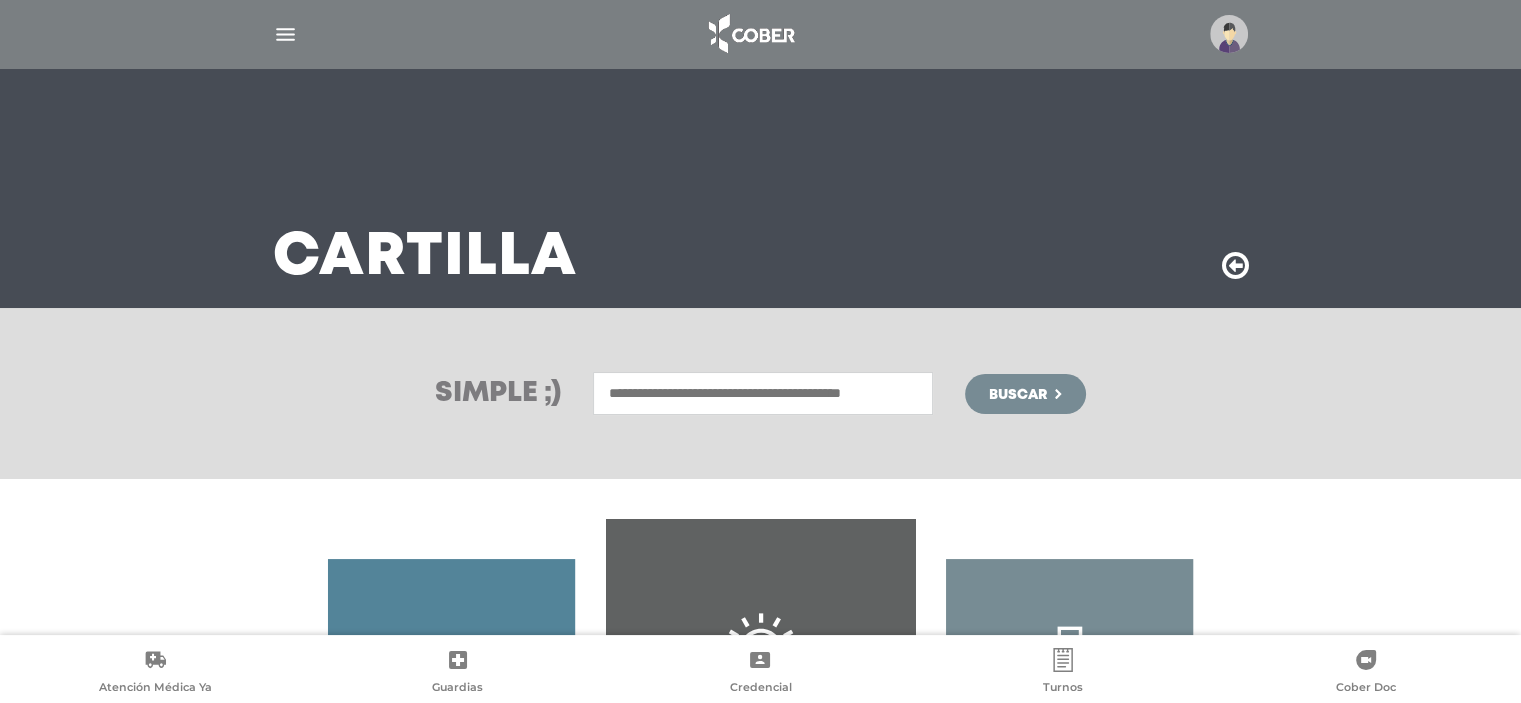 click at bounding box center (763, 393) 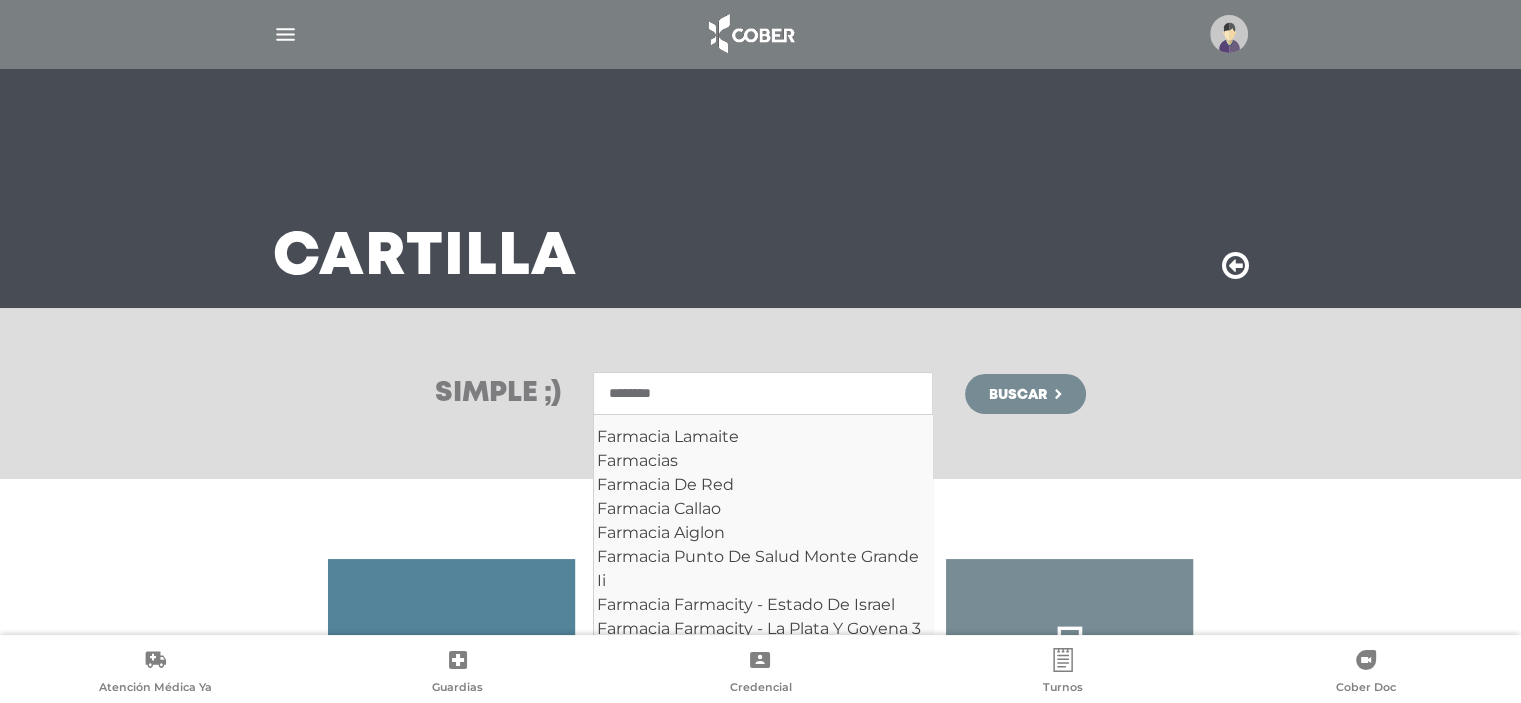 type on "********" 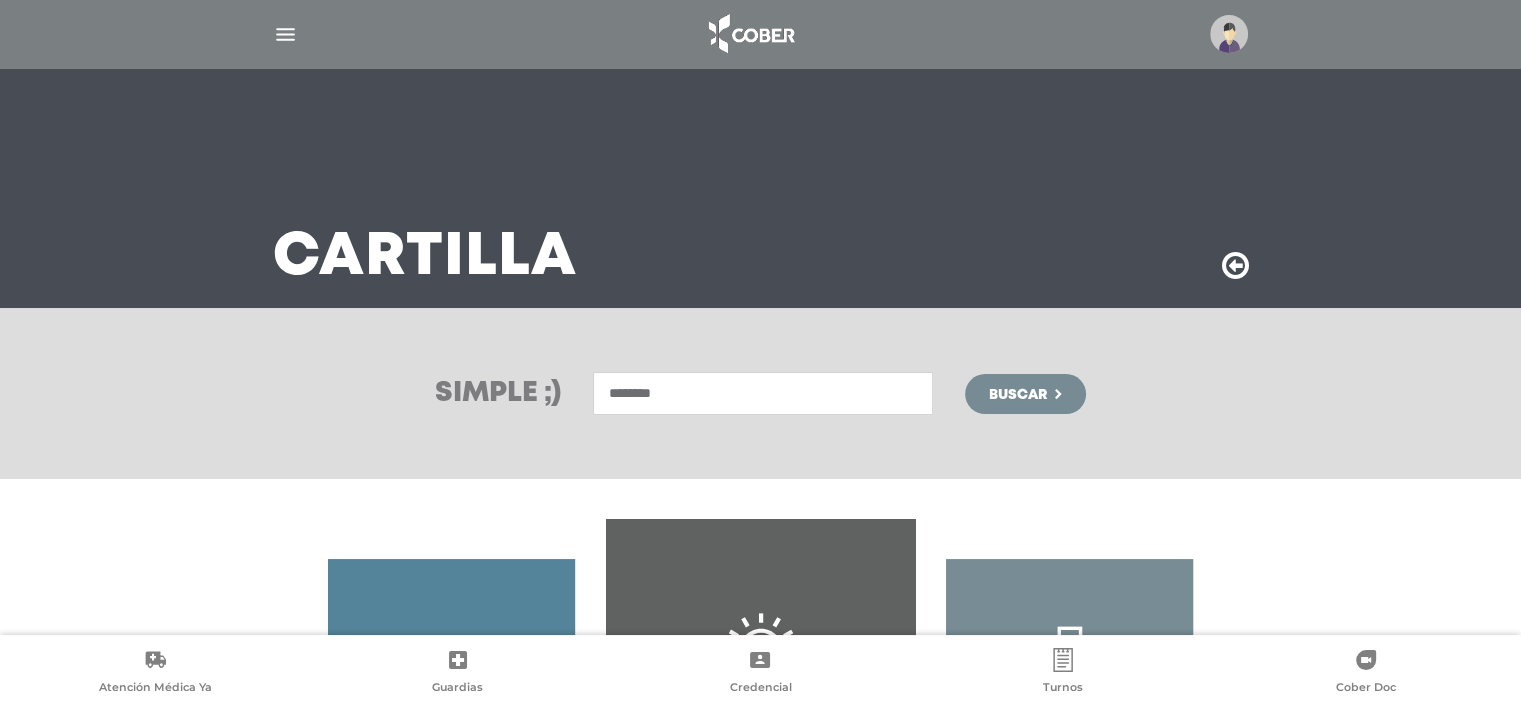 click on "Buscar" at bounding box center (1018, 395) 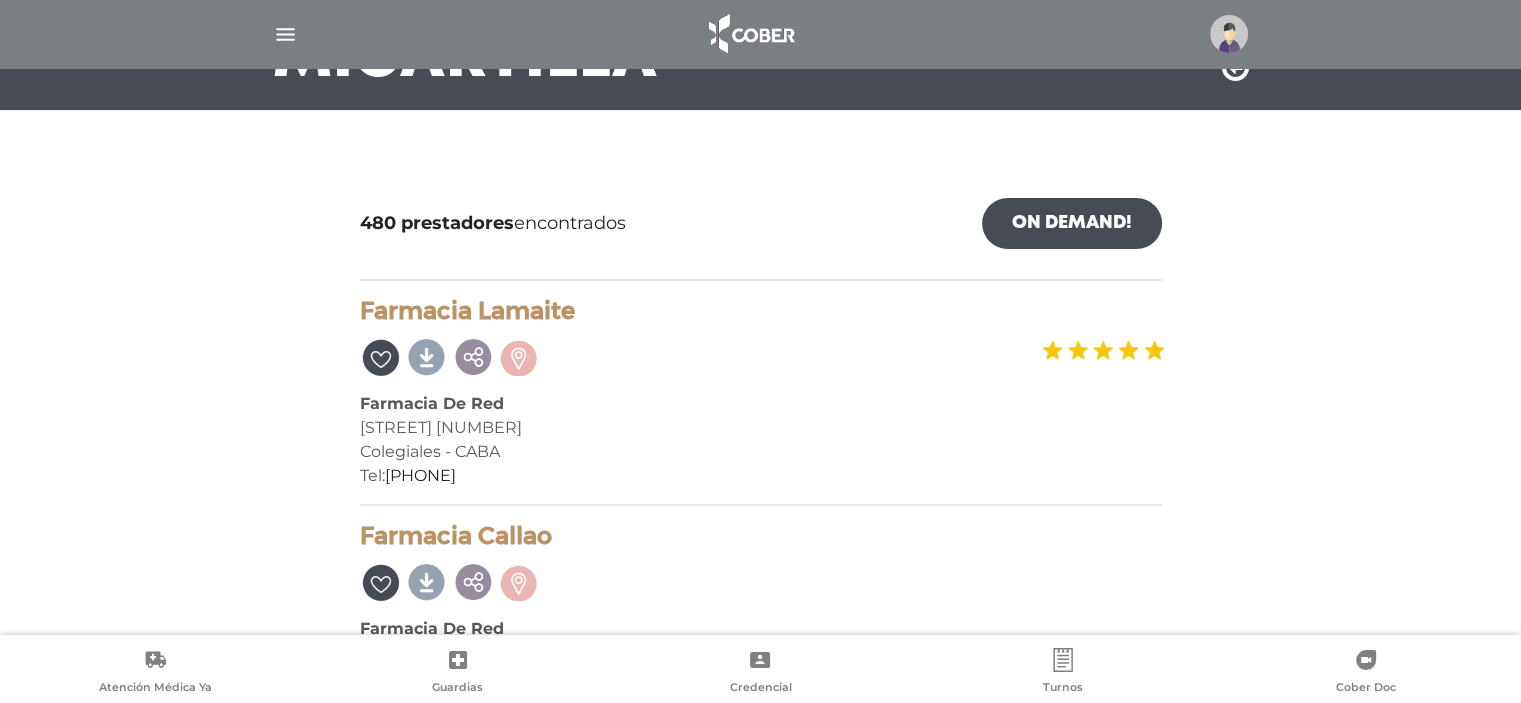 scroll, scrollTop: 200, scrollLeft: 0, axis: vertical 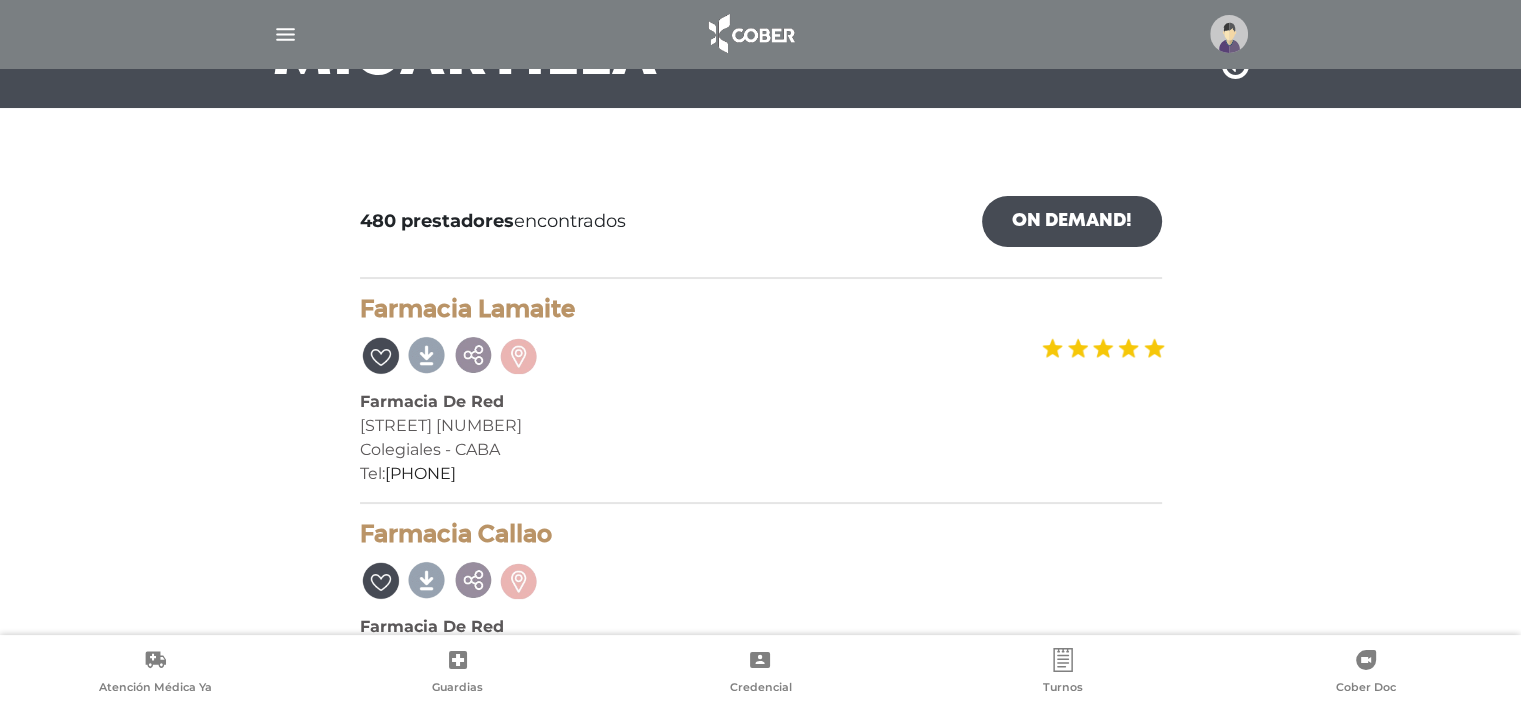 click at bounding box center [285, 34] 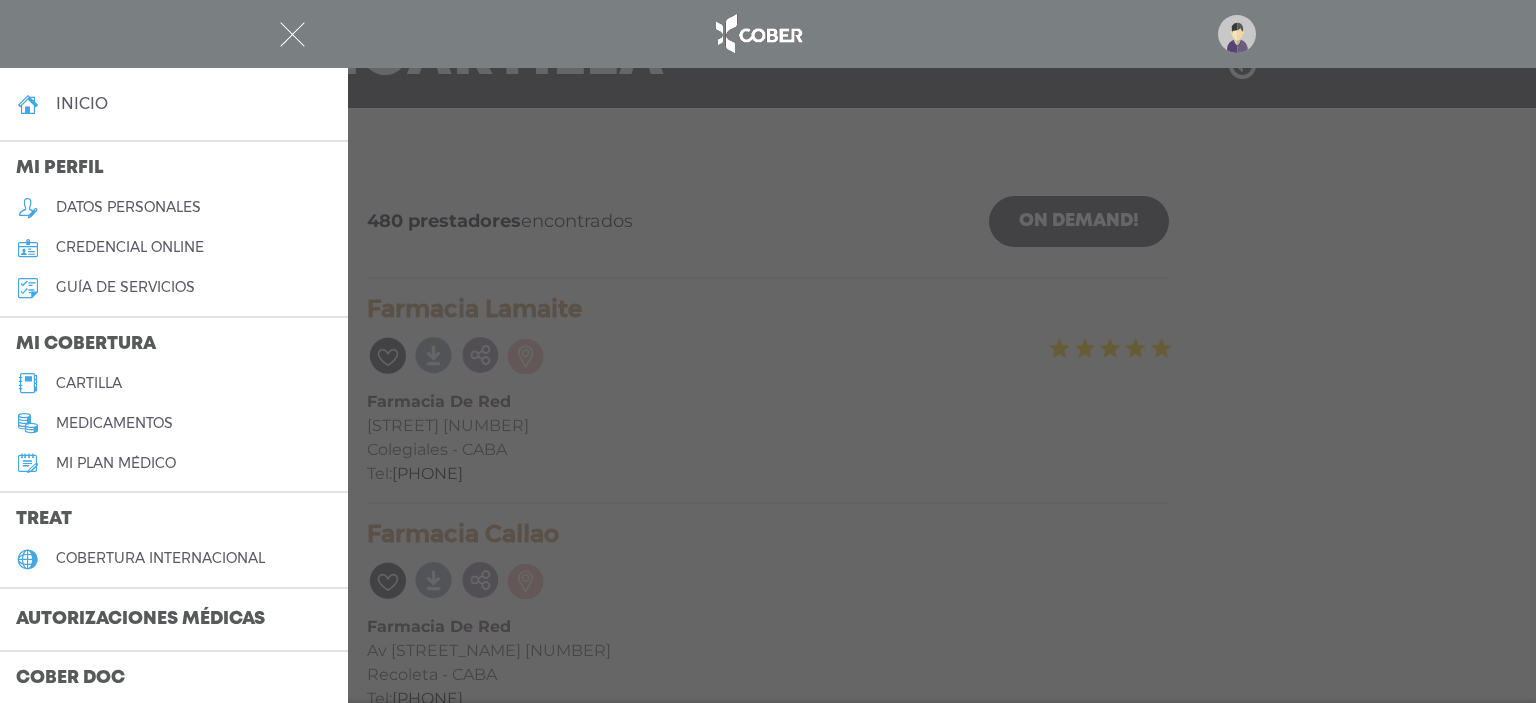 click on "datos personales" at bounding box center (128, 207) 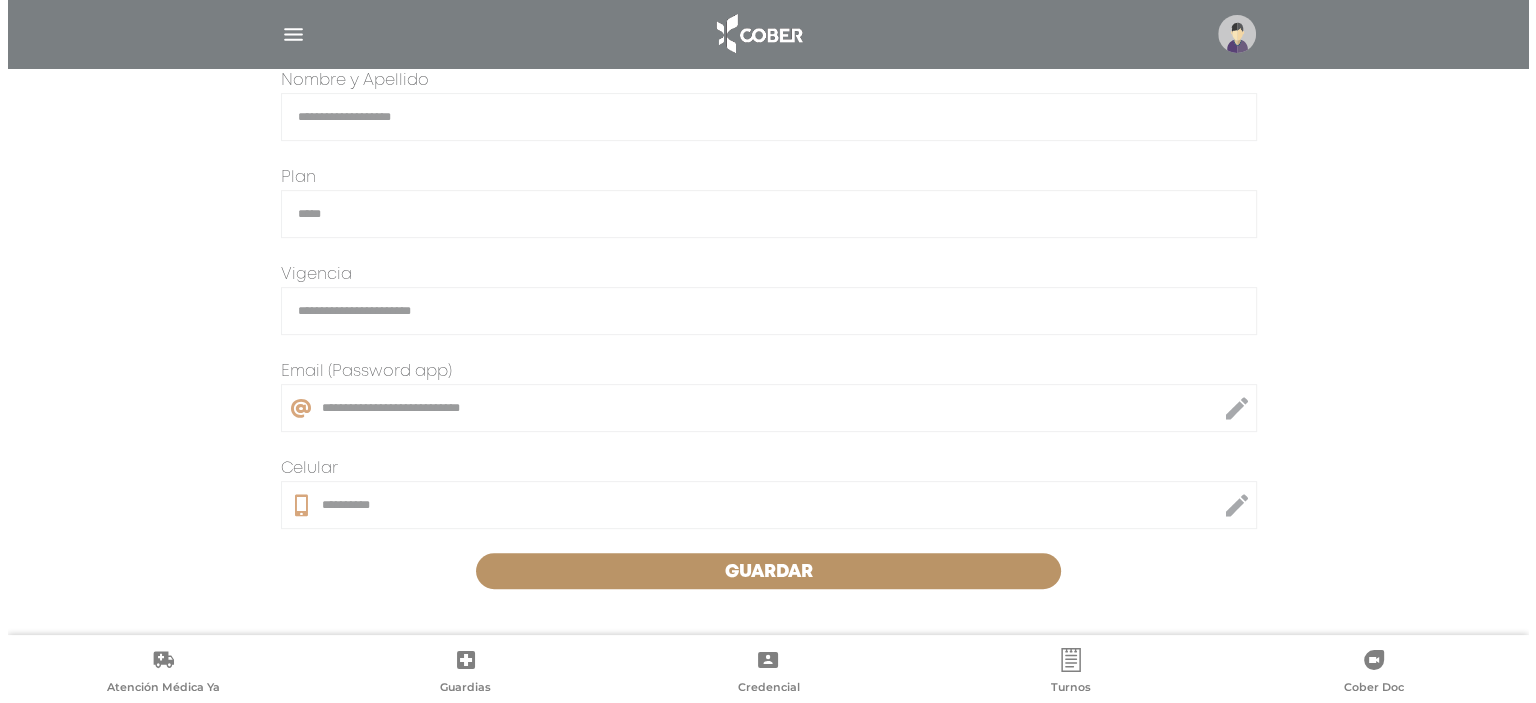 scroll, scrollTop: 500, scrollLeft: 0, axis: vertical 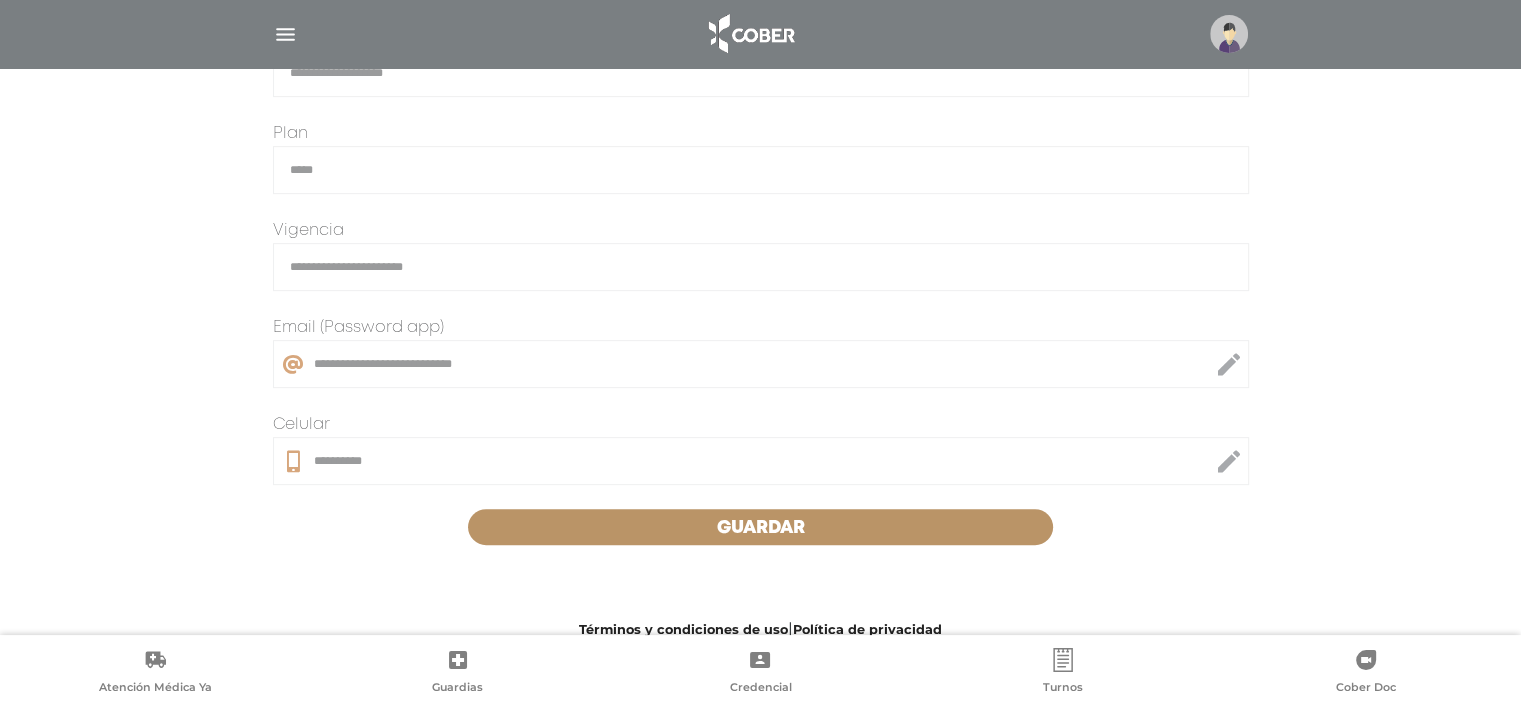 click at bounding box center (285, 34) 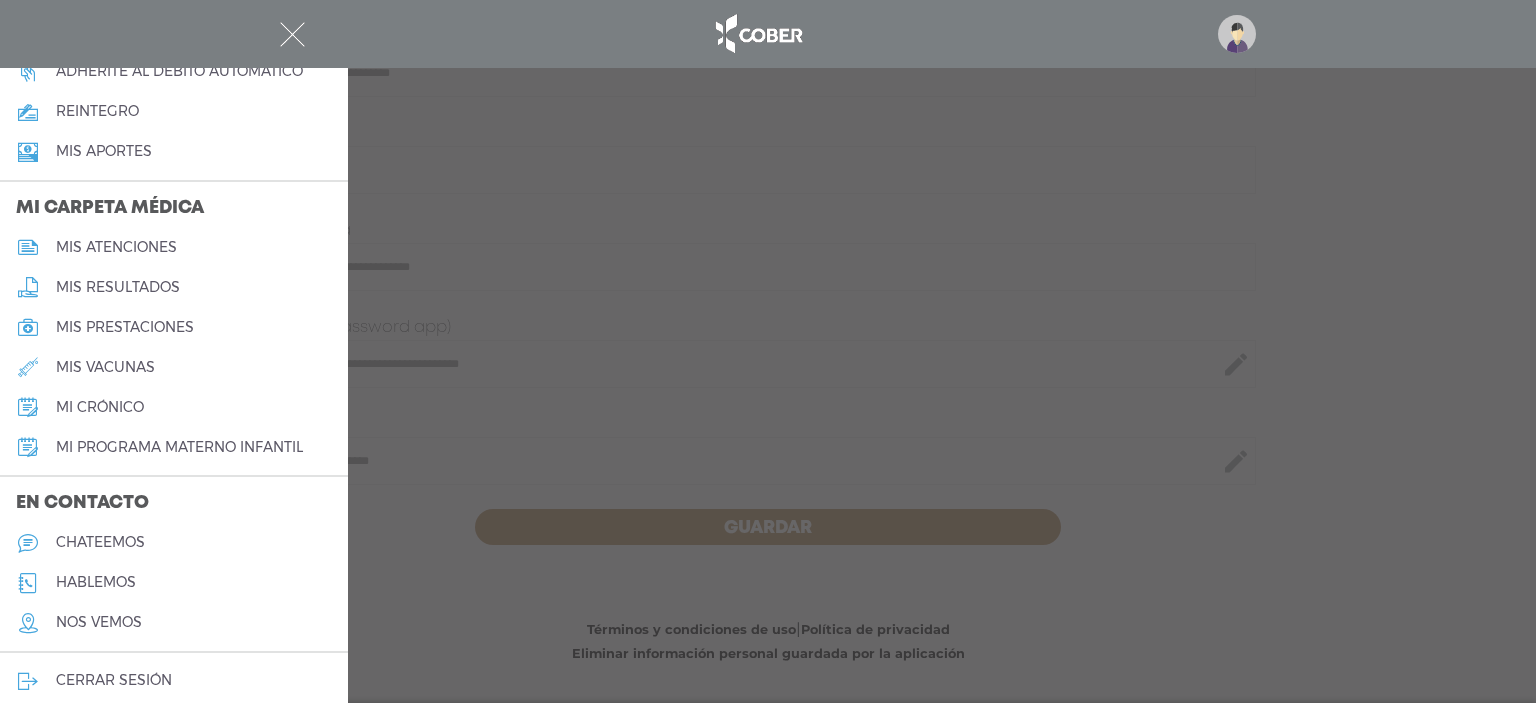 scroll, scrollTop: 840, scrollLeft: 0, axis: vertical 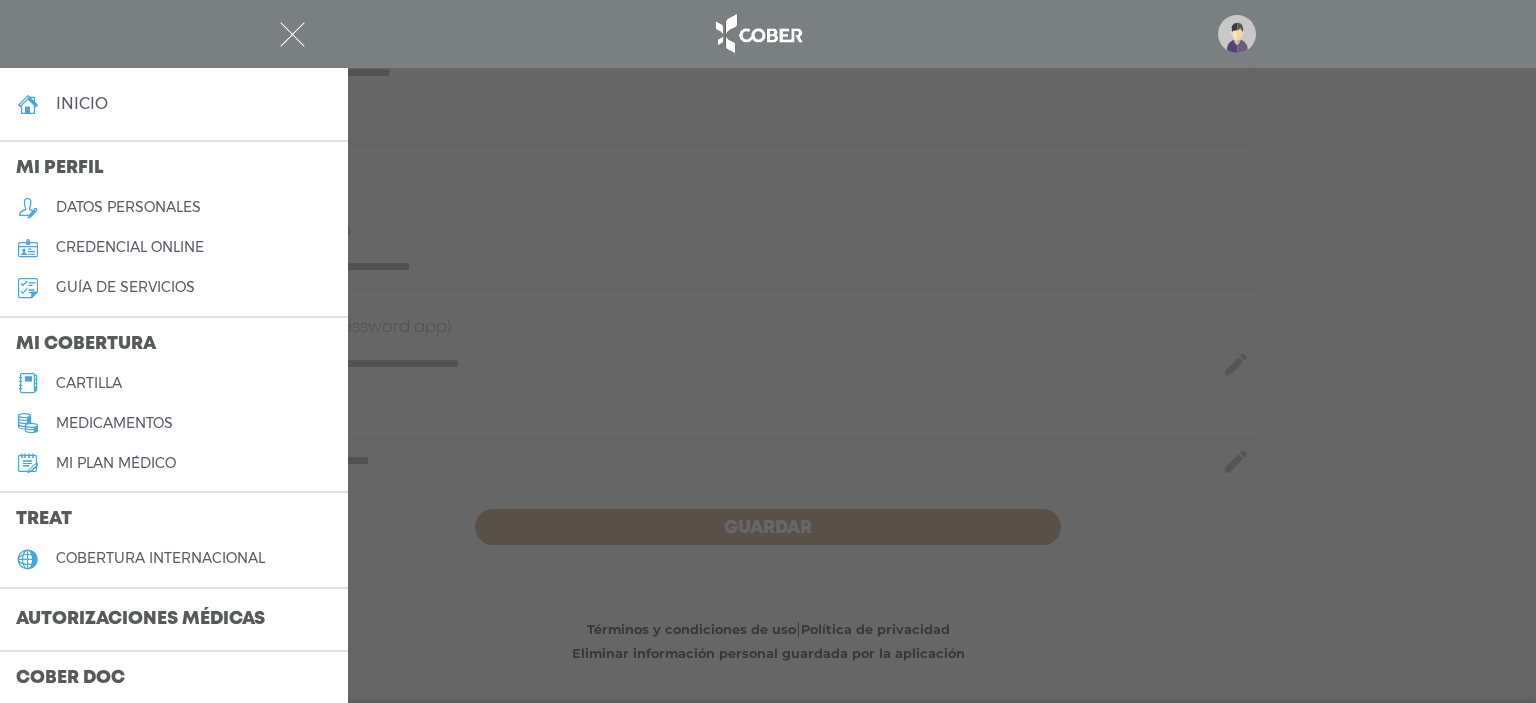click on "Mi plan médico" at bounding box center (116, 463) 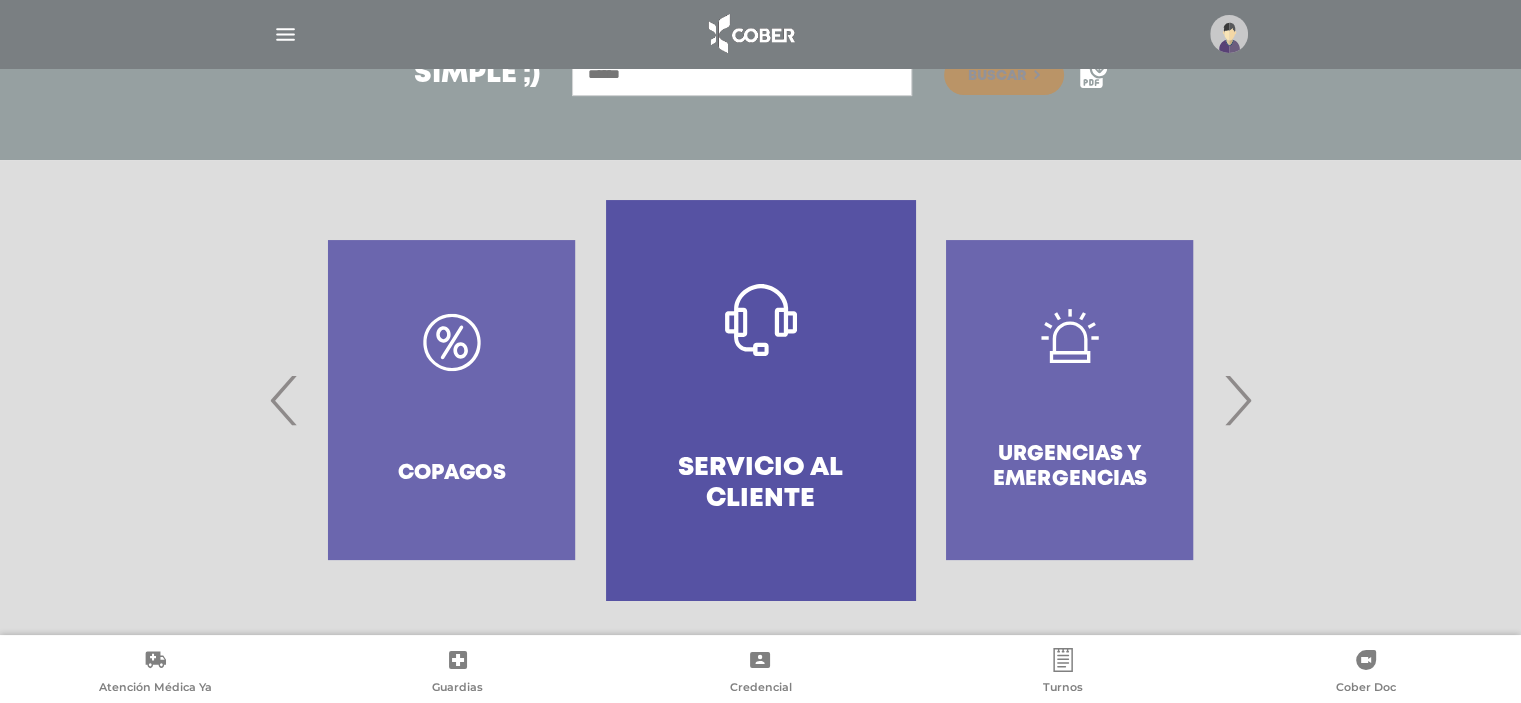 scroll, scrollTop: 323, scrollLeft: 0, axis: vertical 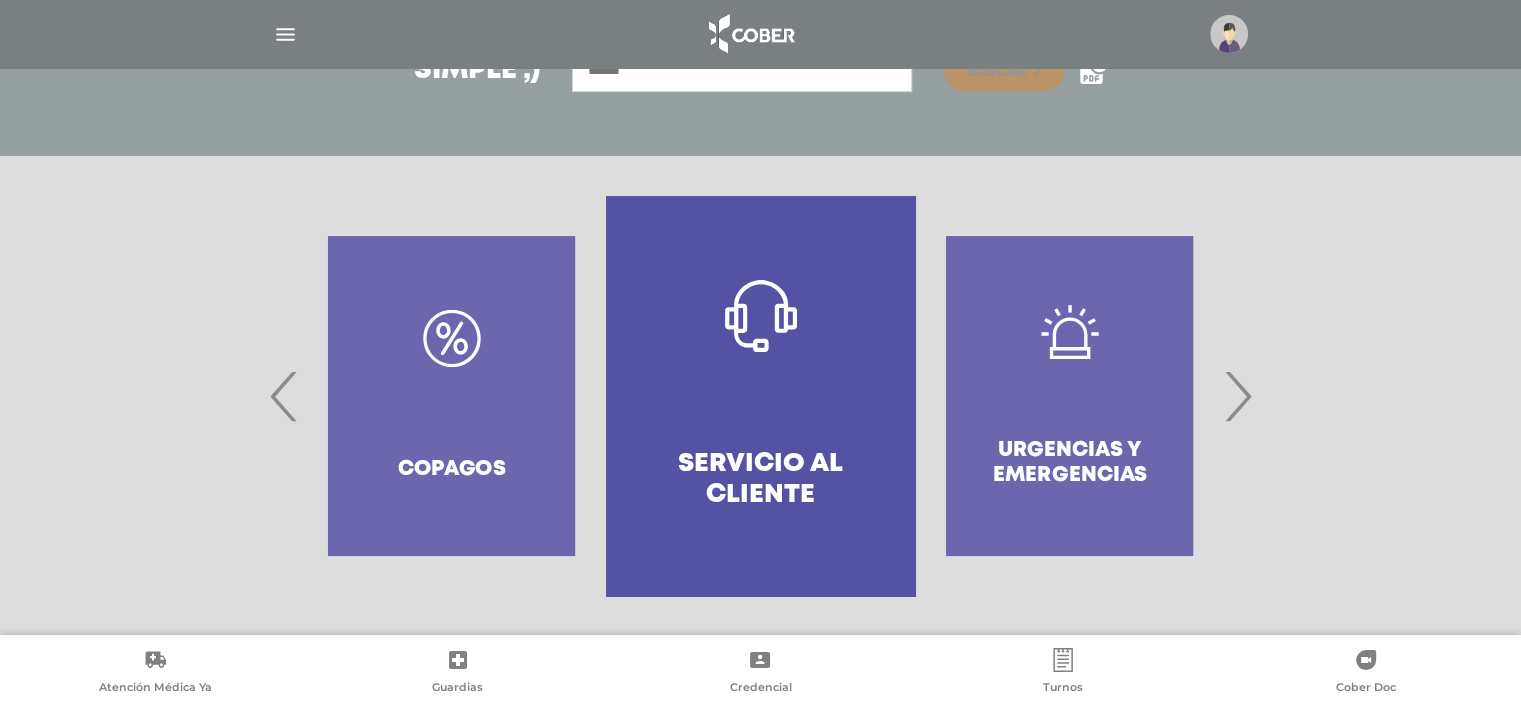 click on "›" at bounding box center [1237, 396] 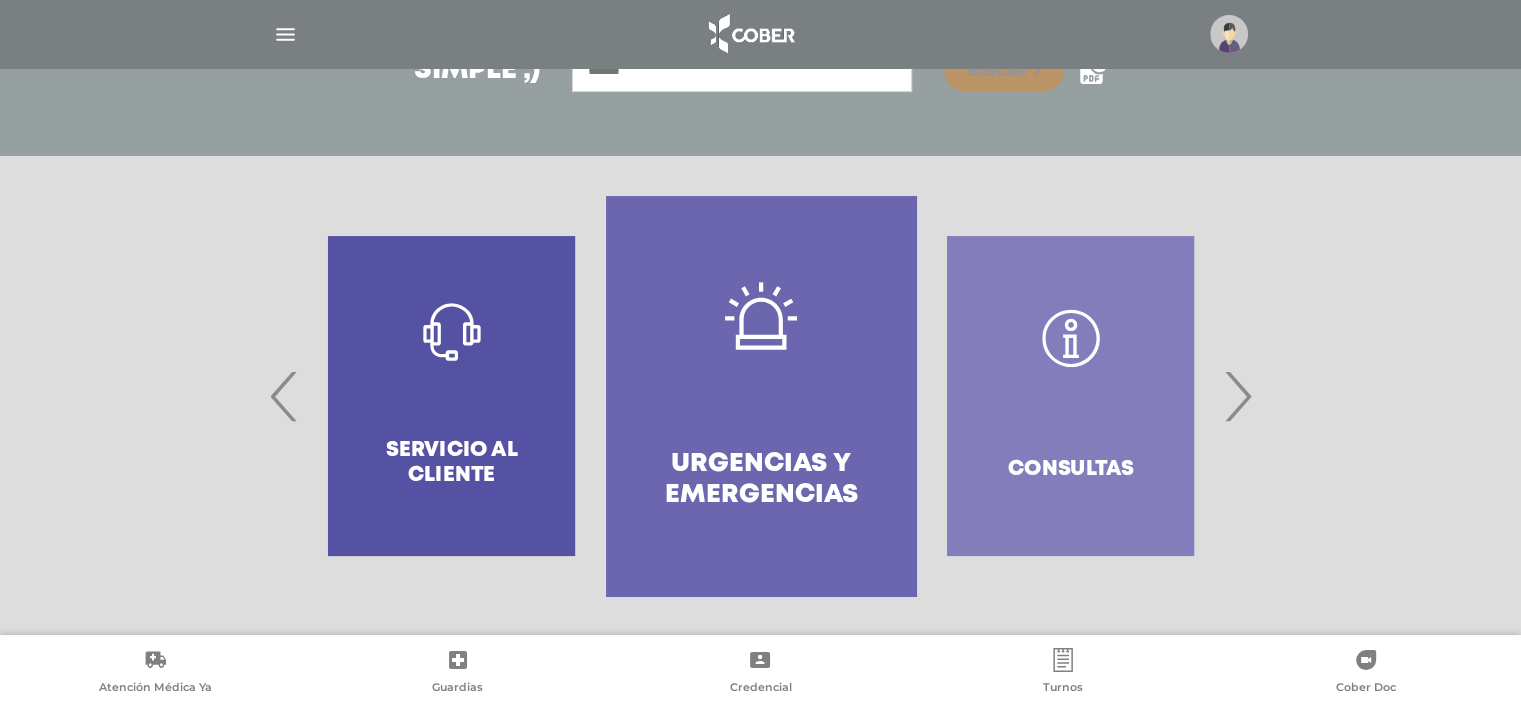 click on "›" at bounding box center [1237, 396] 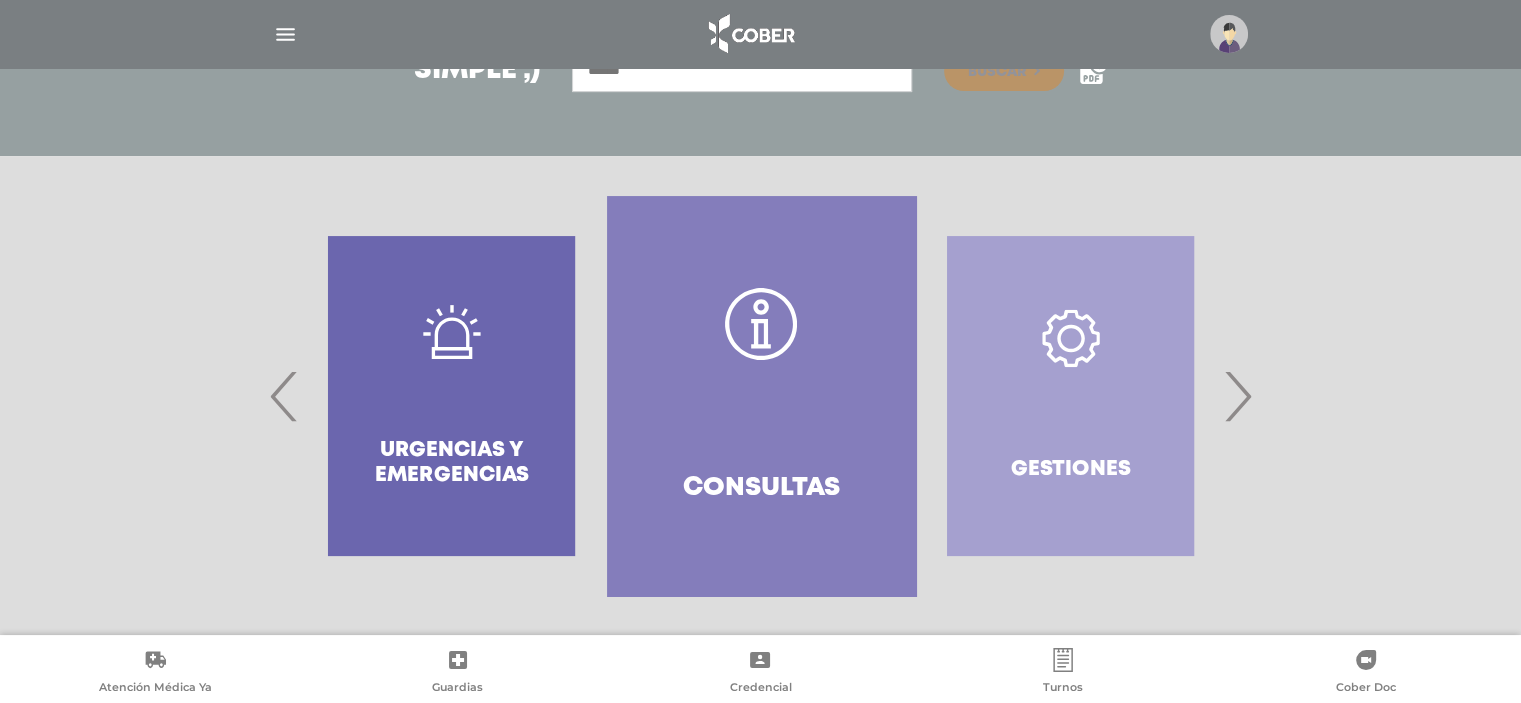 click on "›" at bounding box center (1237, 396) 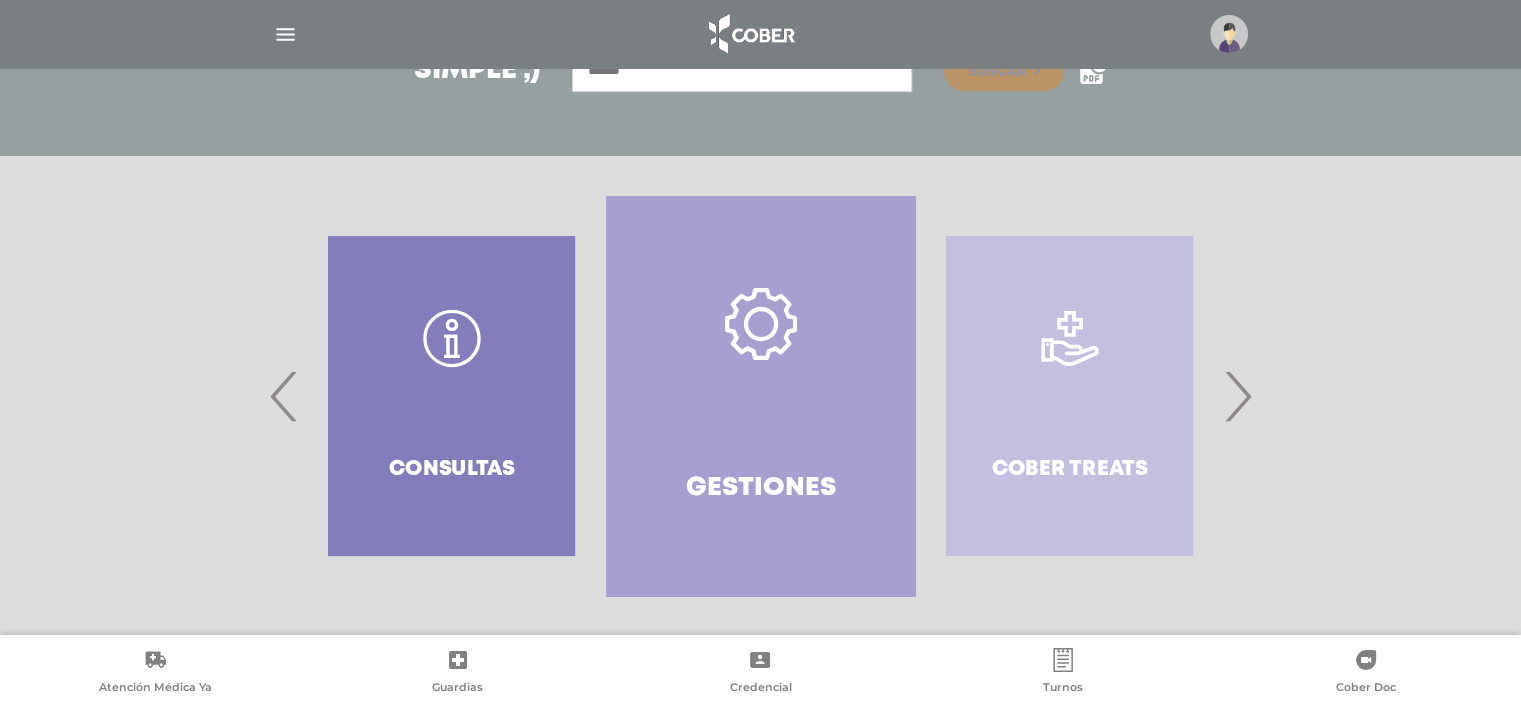 click on "›" at bounding box center [1237, 396] 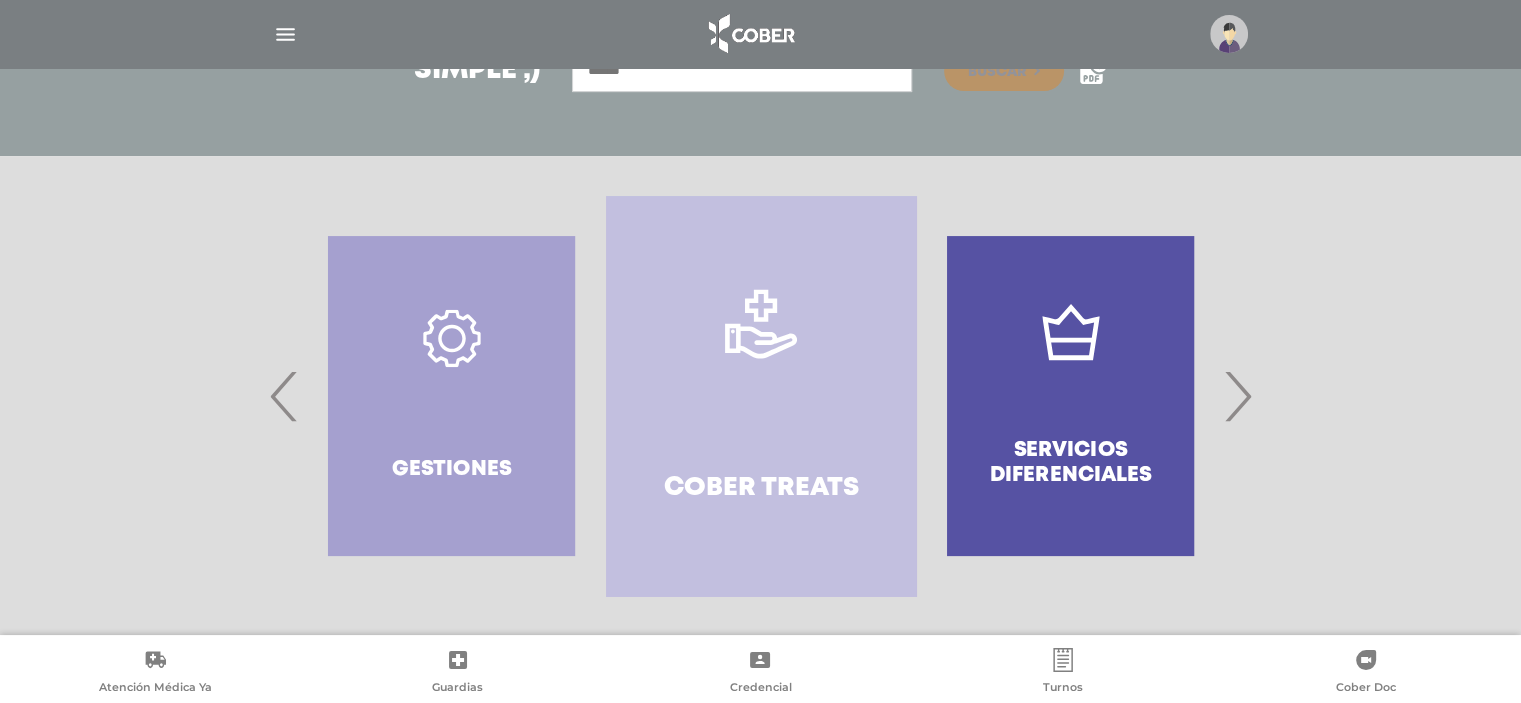 click on "›" at bounding box center (1237, 396) 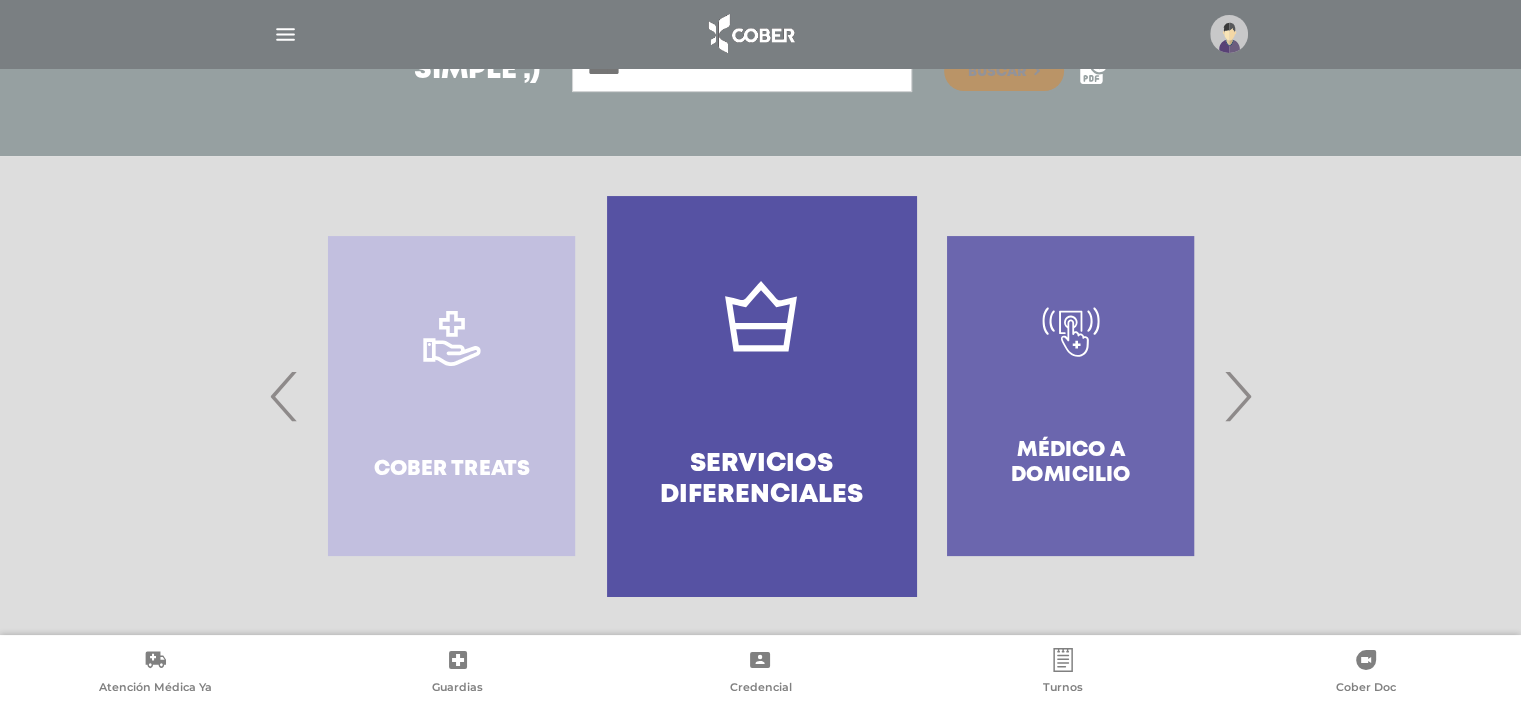 click on "›" at bounding box center [1237, 396] 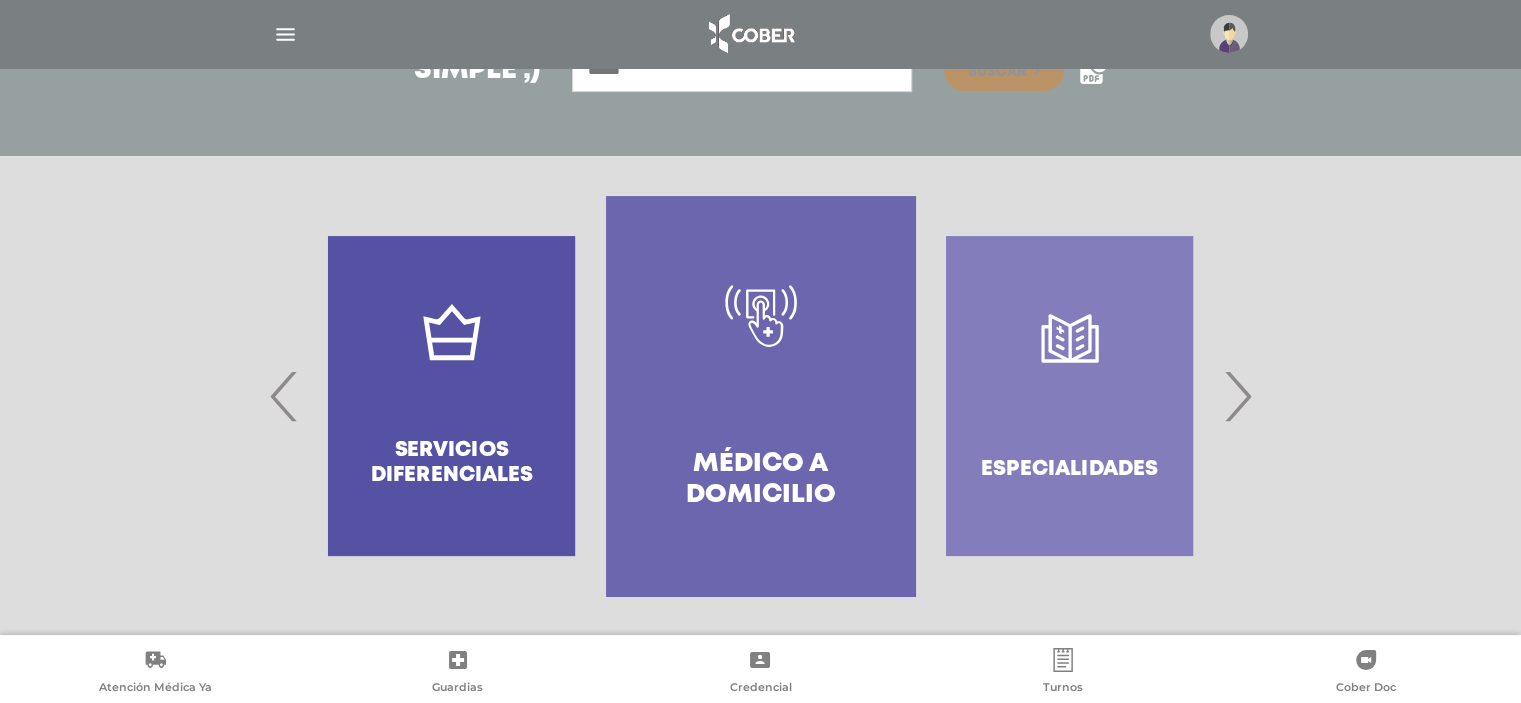 click on "›" at bounding box center (1237, 396) 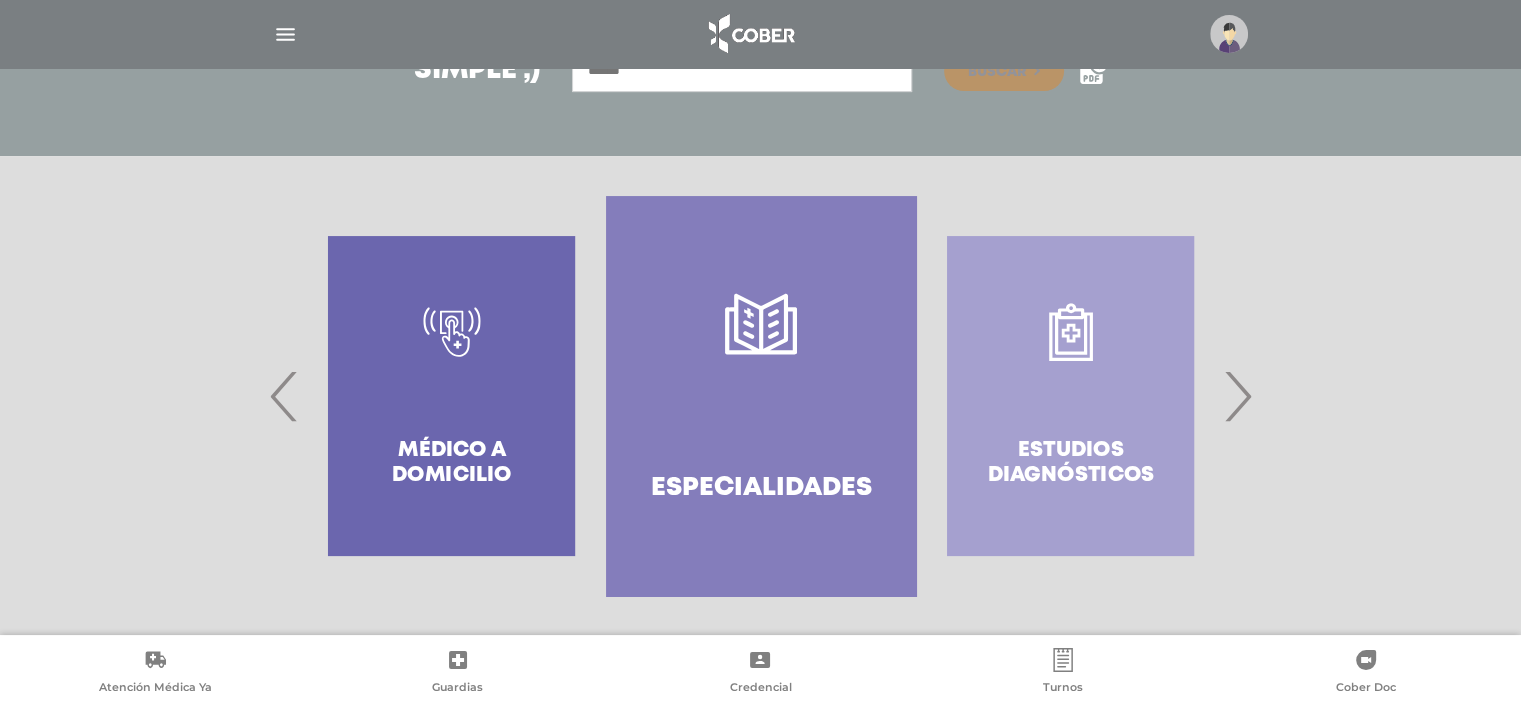 click on "›" at bounding box center [1237, 396] 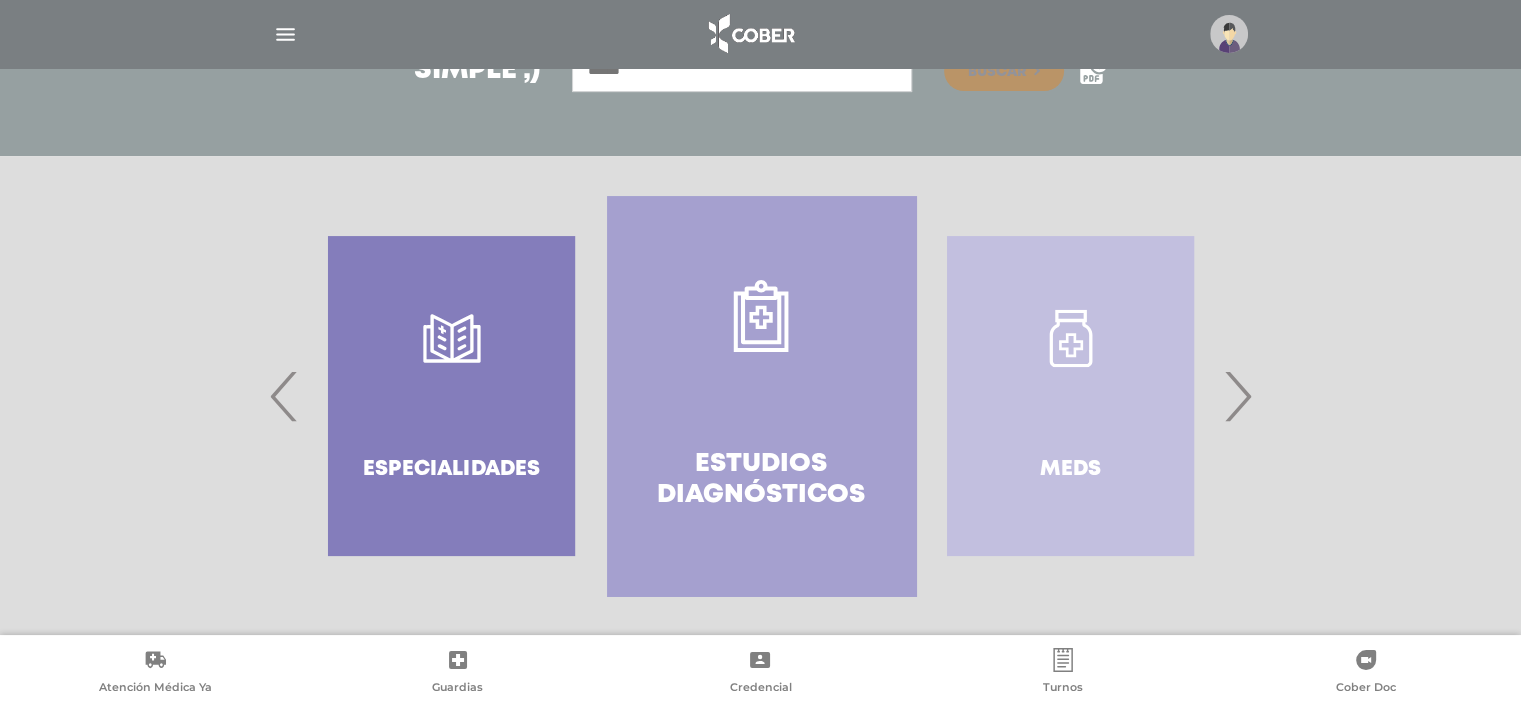click on "›" at bounding box center [1237, 396] 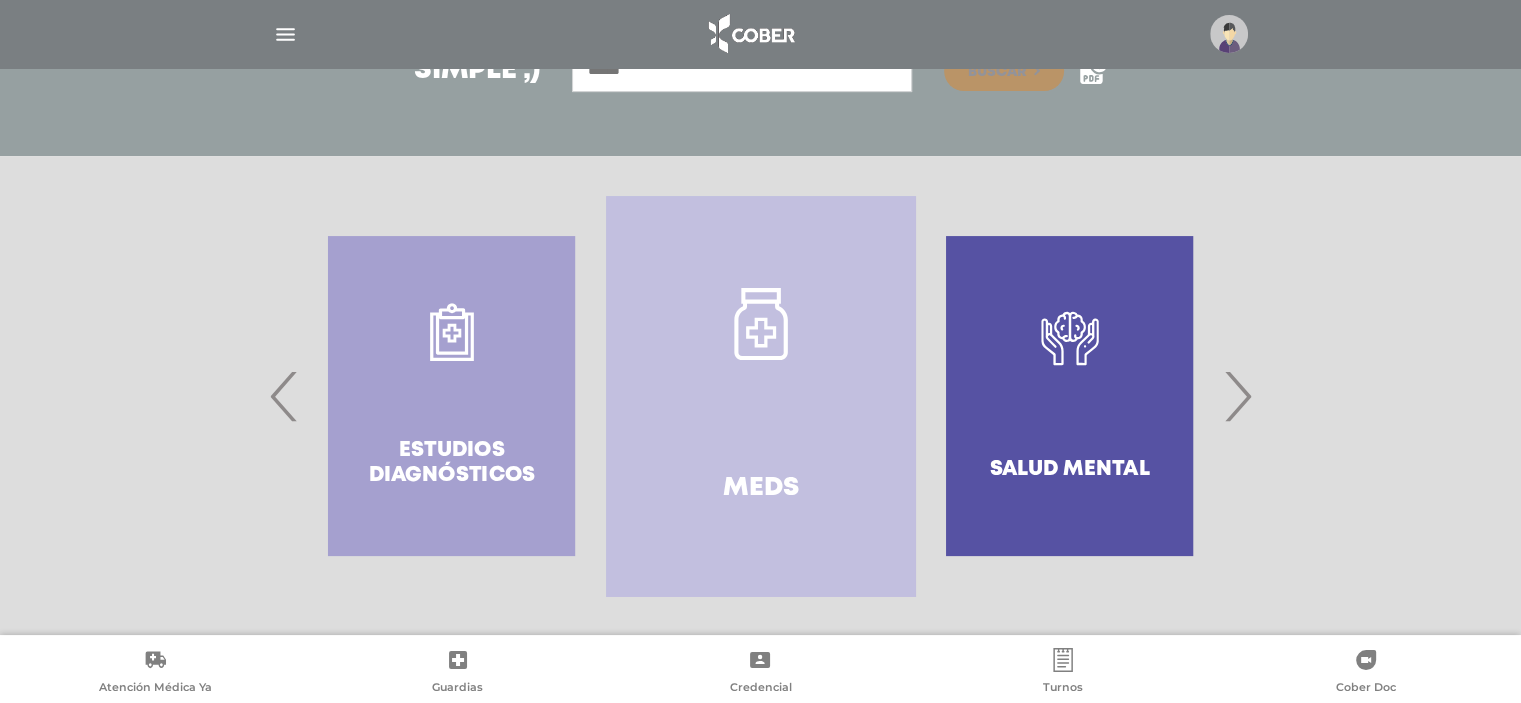 click on "›" at bounding box center [1237, 396] 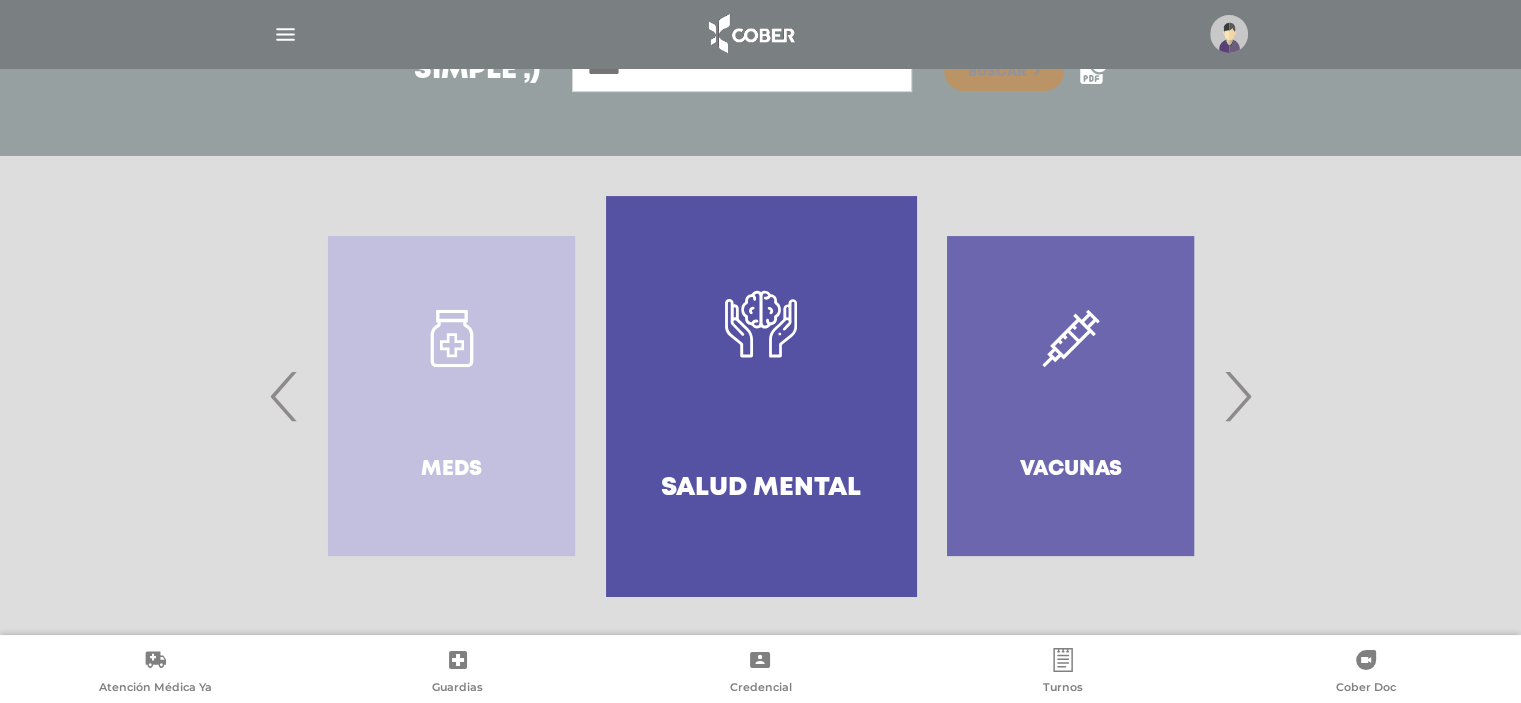 click on "›" at bounding box center [1237, 396] 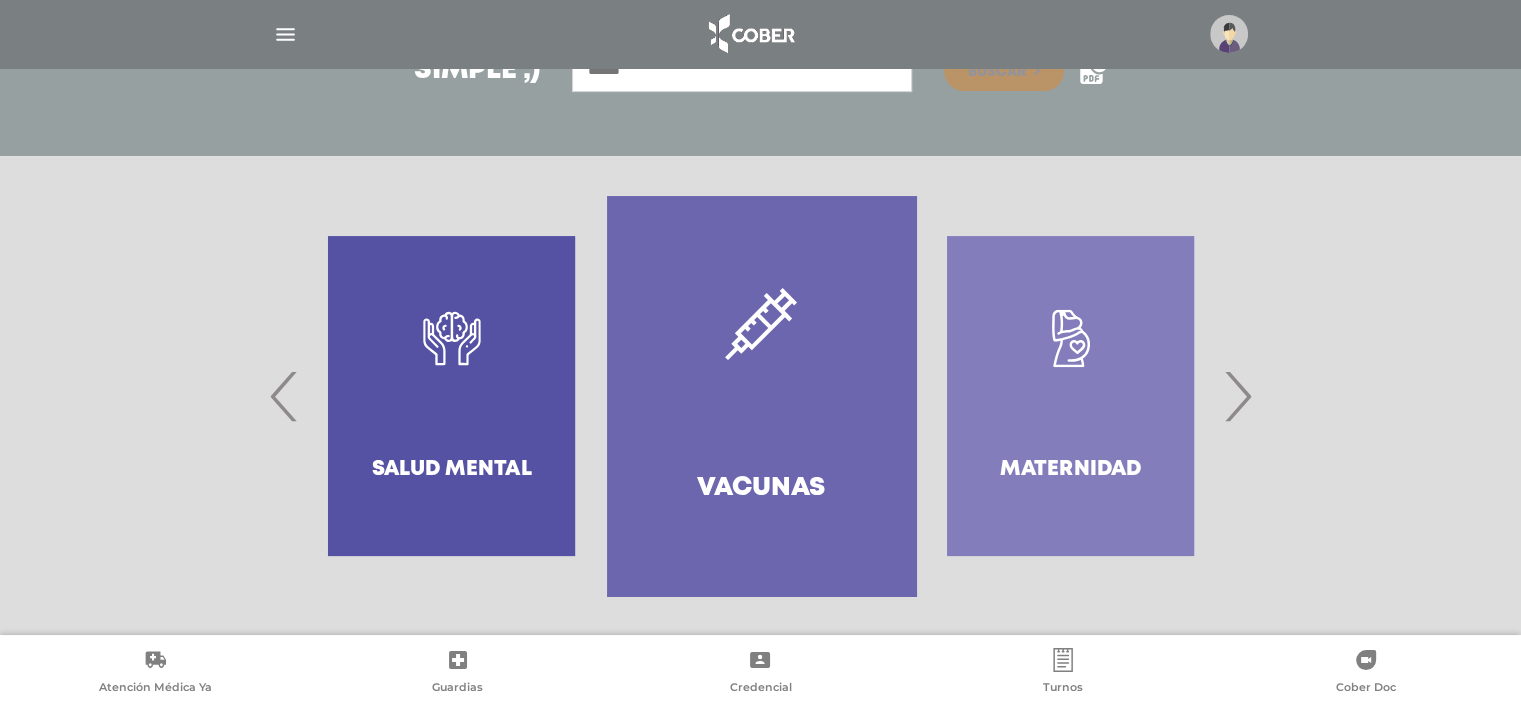 click on "›" at bounding box center (1237, 396) 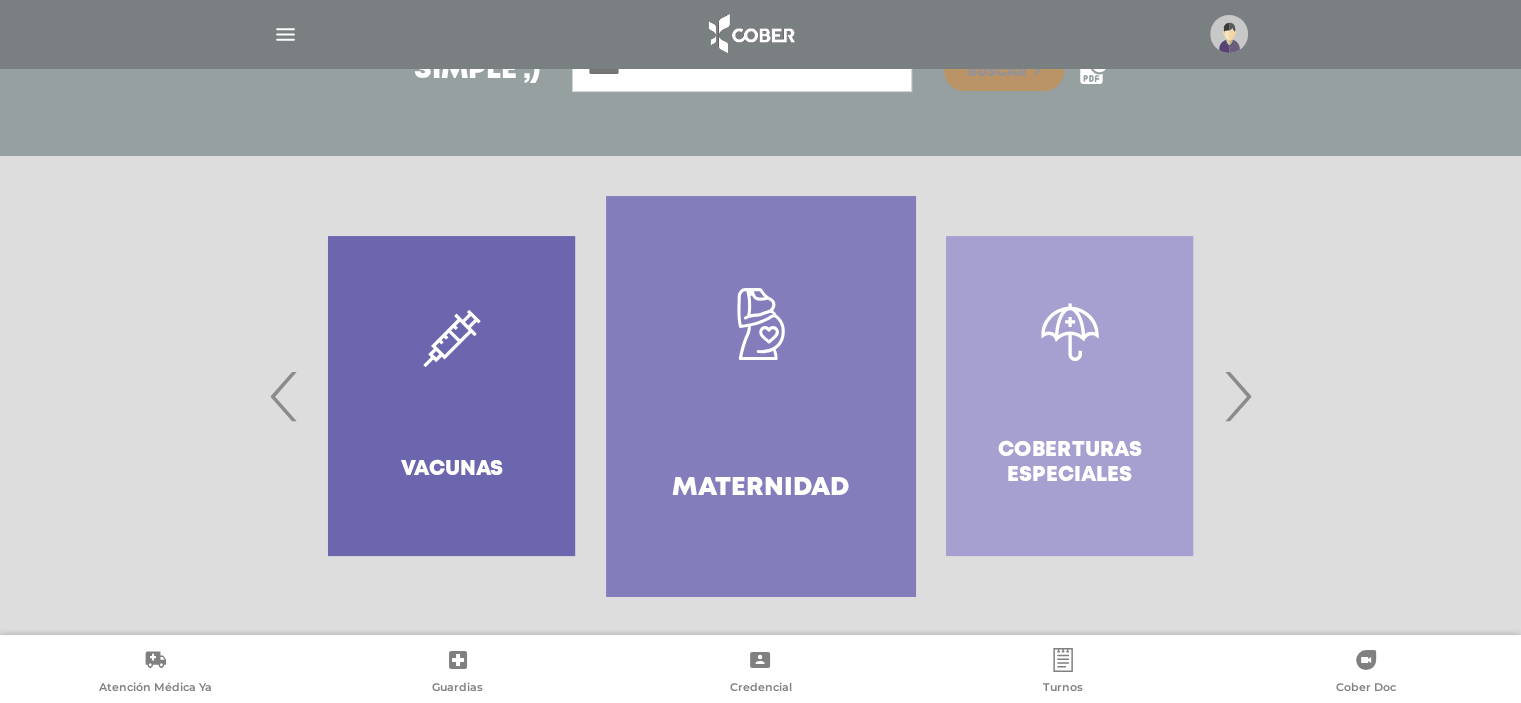 click on "›" at bounding box center [1237, 396] 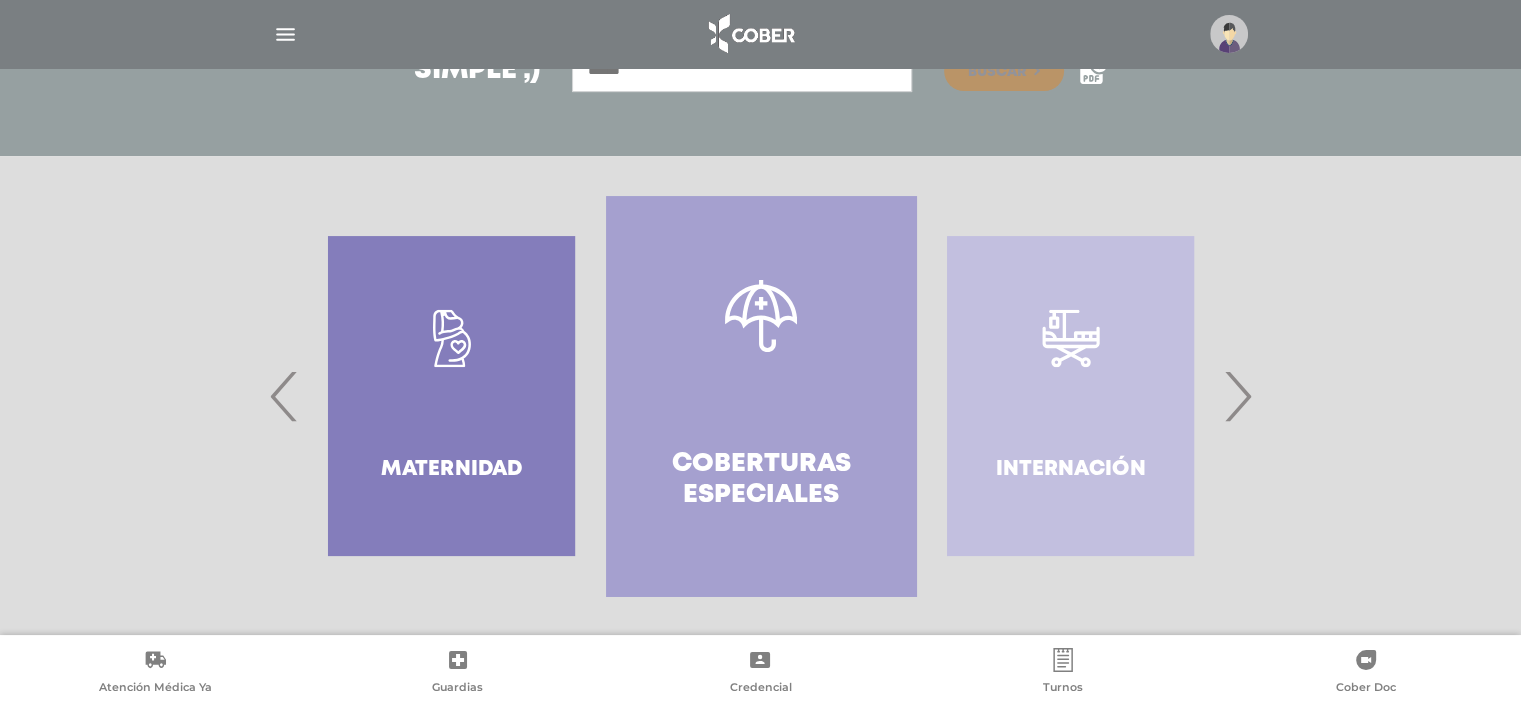 click on "›" at bounding box center (1237, 396) 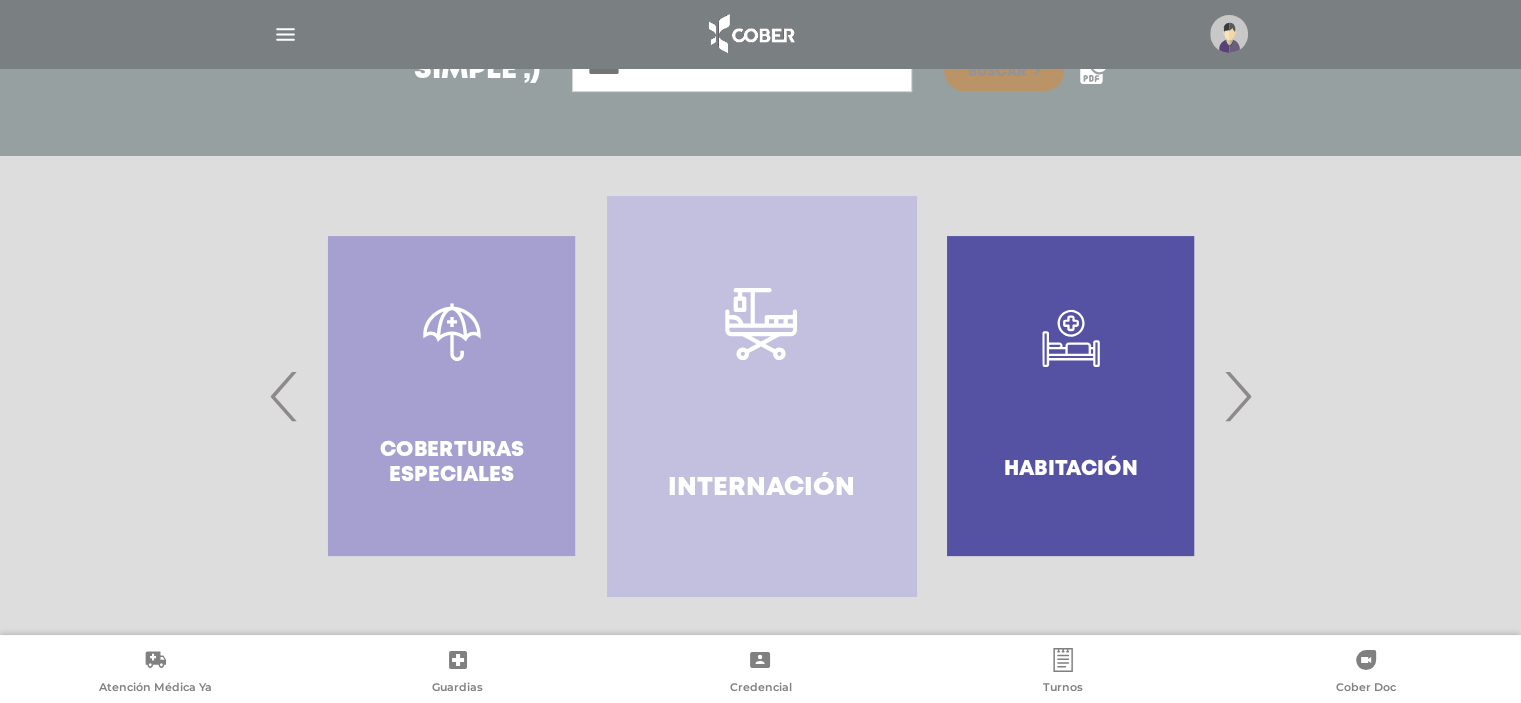 click on "›" at bounding box center (1237, 396) 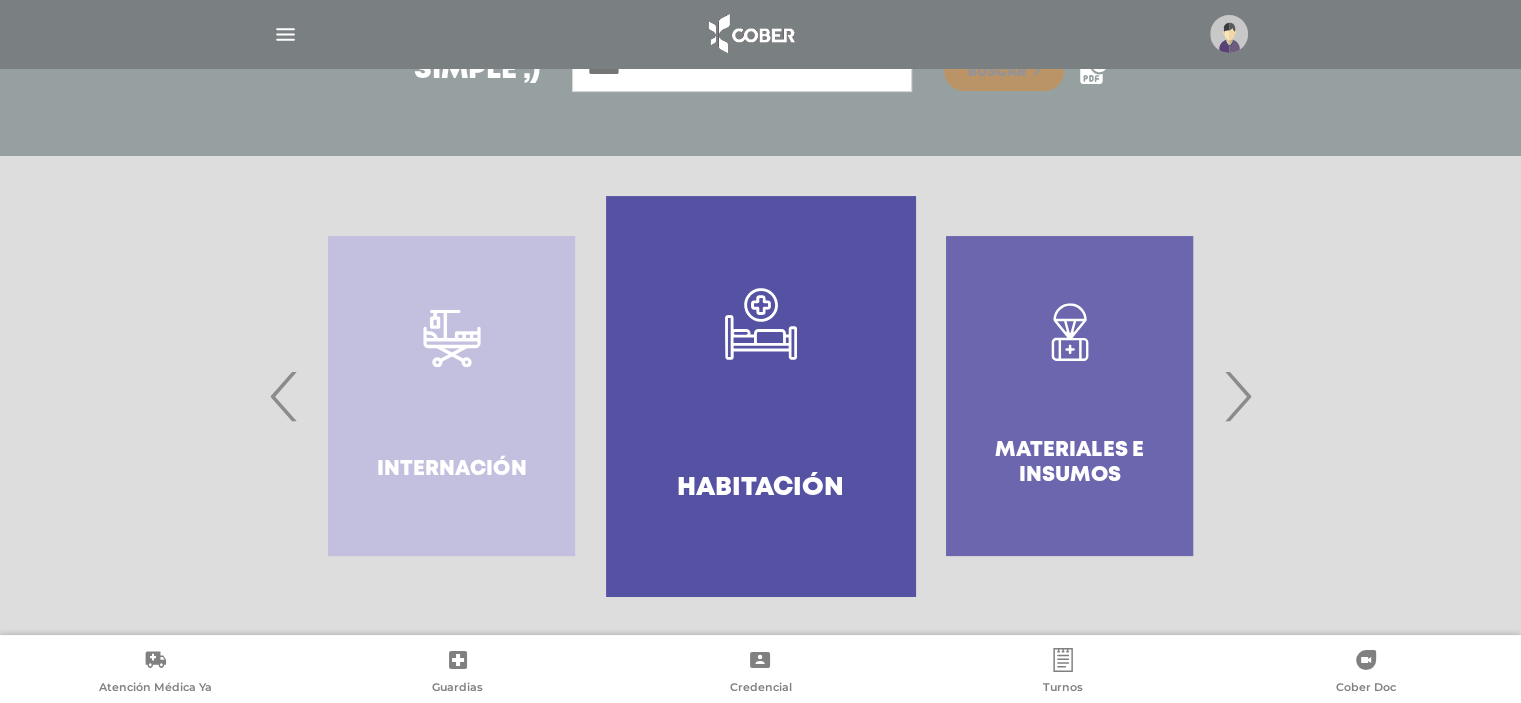 click on "›" at bounding box center (1237, 396) 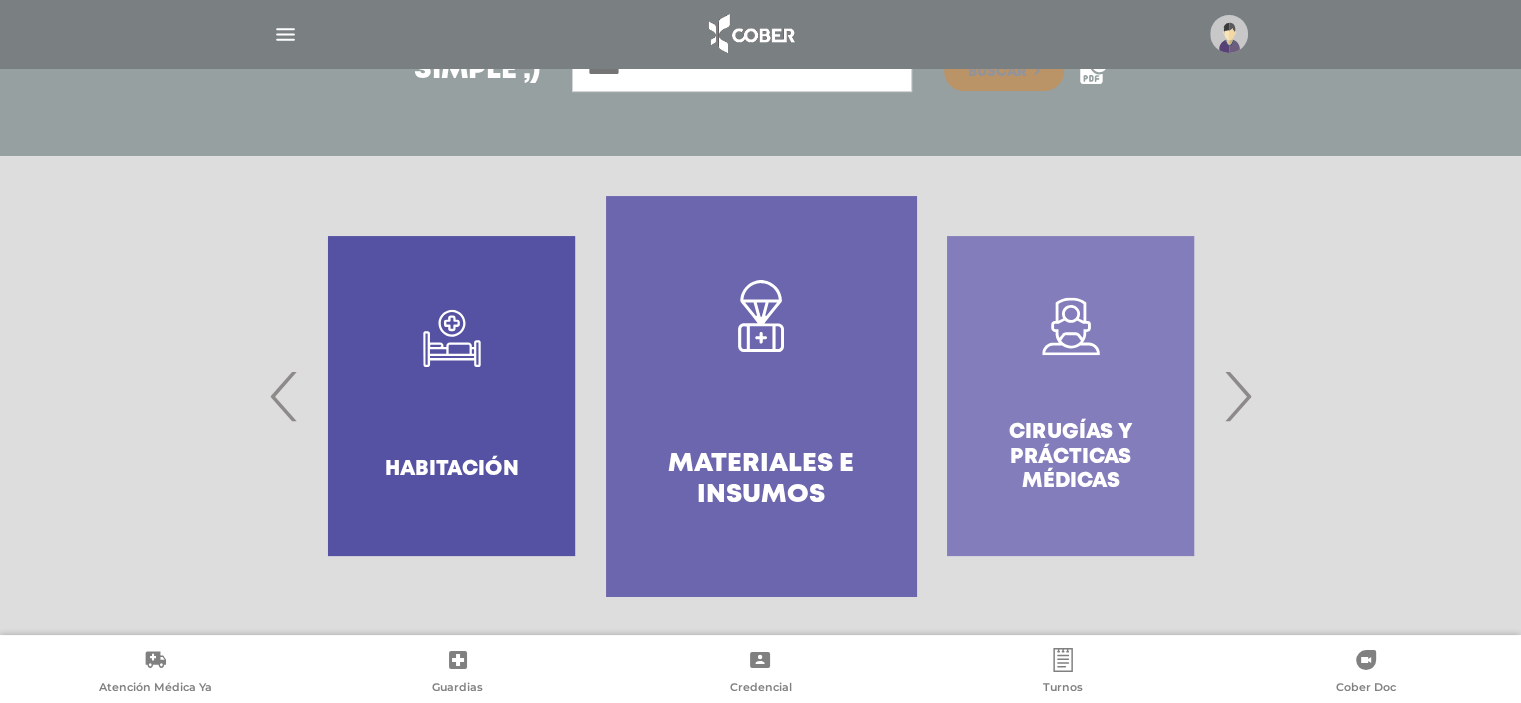 click on "›" at bounding box center [1237, 396] 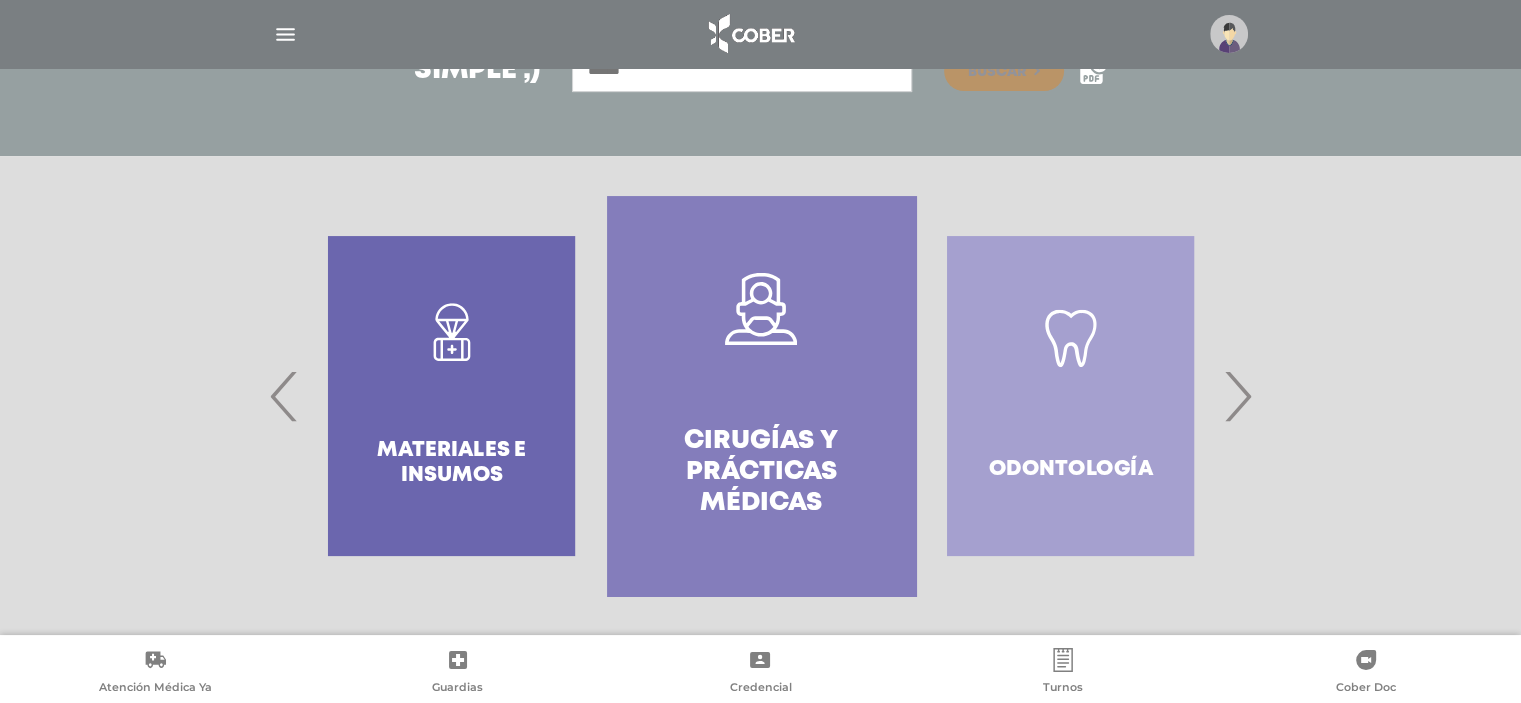 click on "›" at bounding box center [1237, 396] 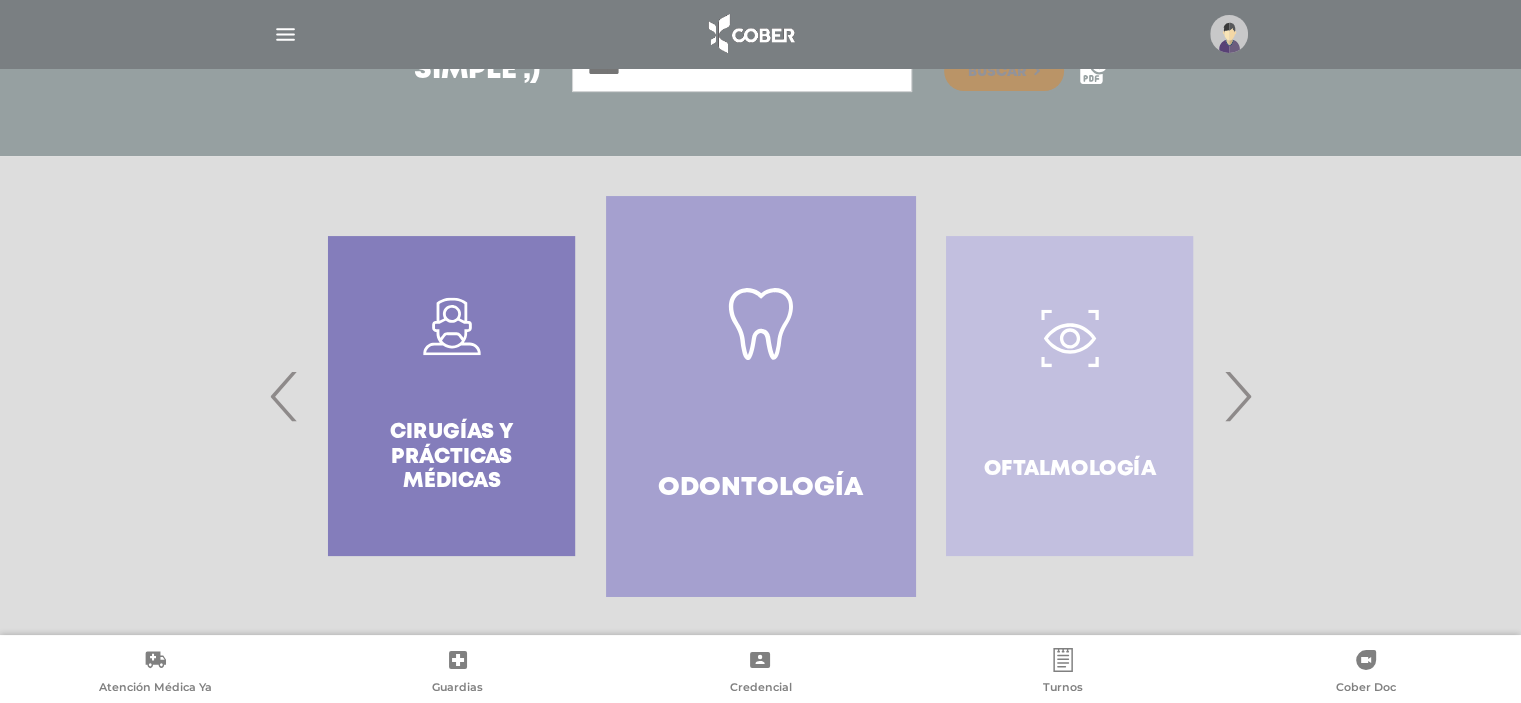 click on "›" at bounding box center [1237, 396] 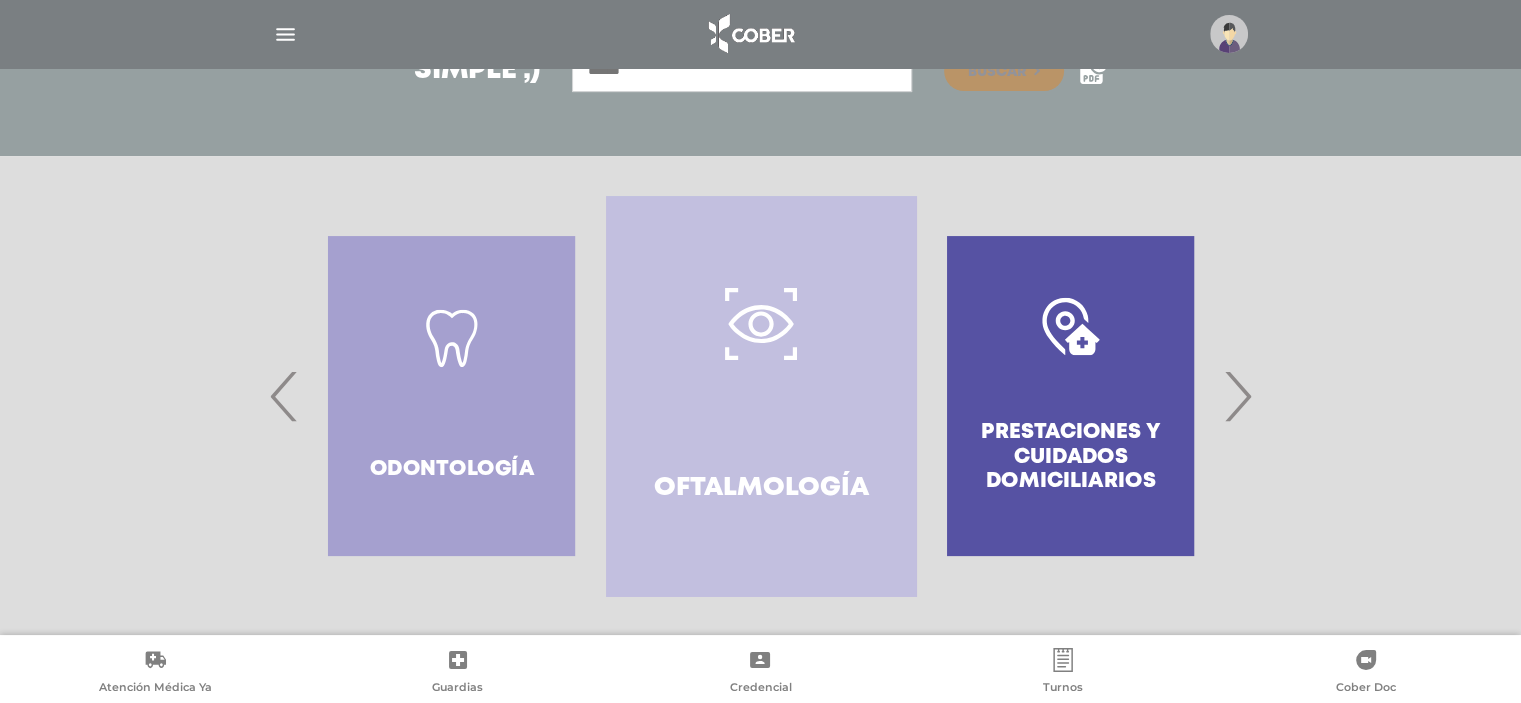 click on "›" at bounding box center [1237, 396] 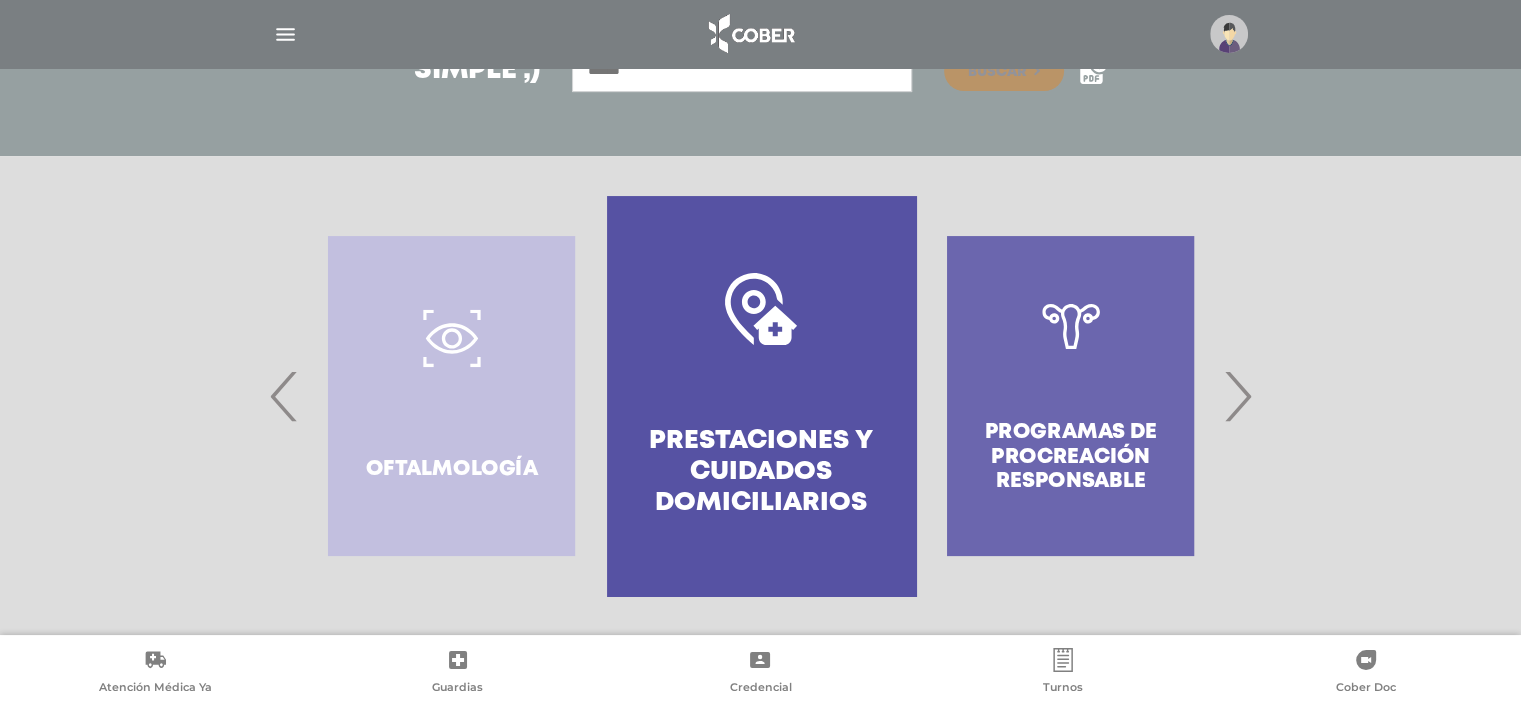 click on "›" at bounding box center [1237, 396] 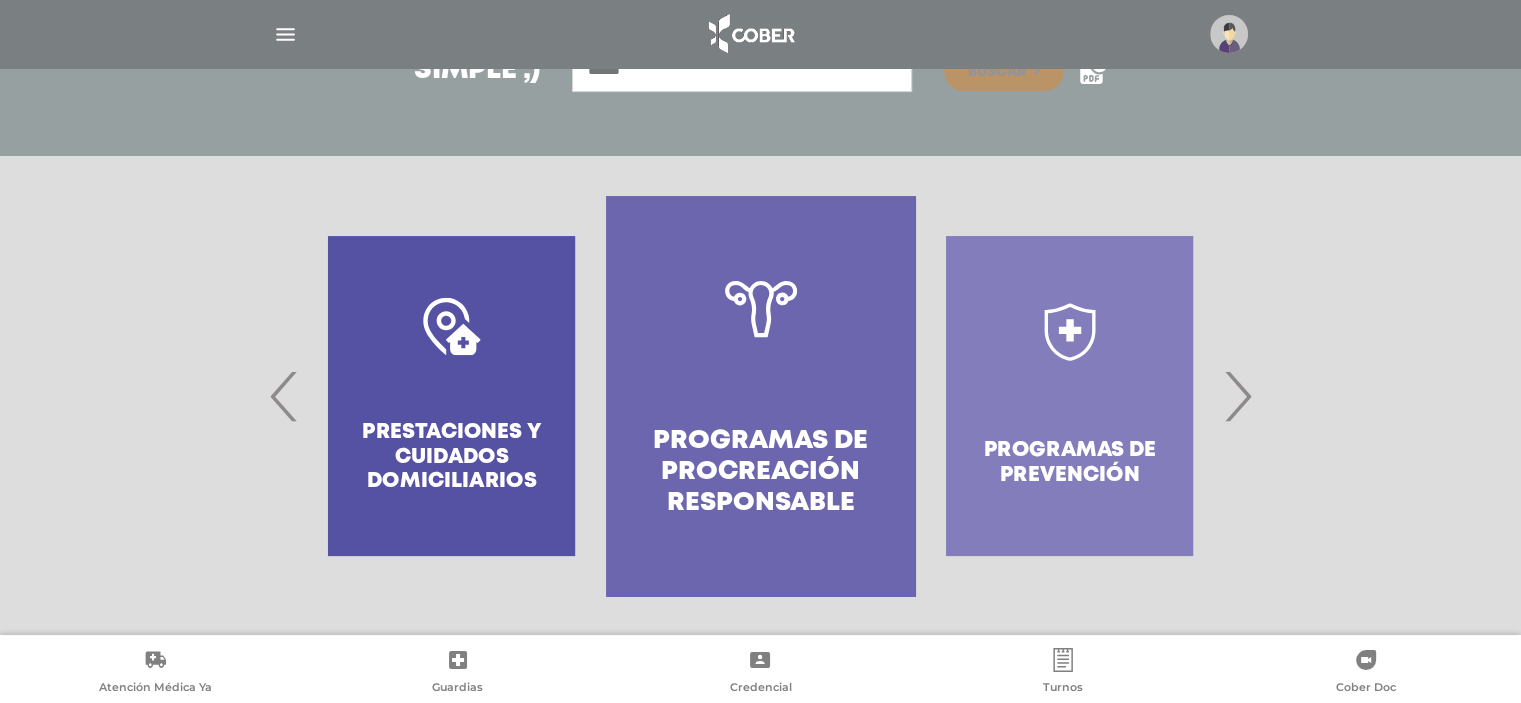 click on "›" at bounding box center (1237, 396) 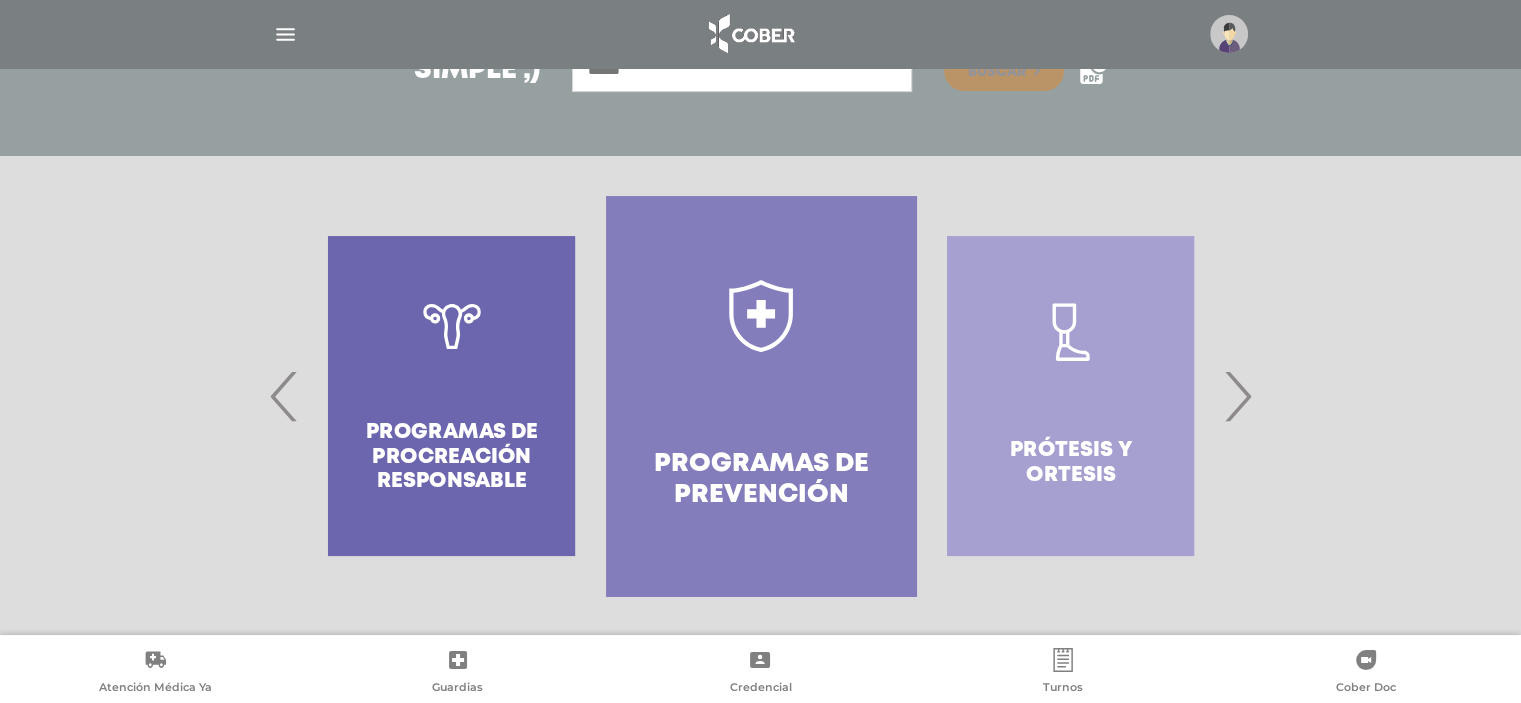 click on "›" at bounding box center [1237, 396] 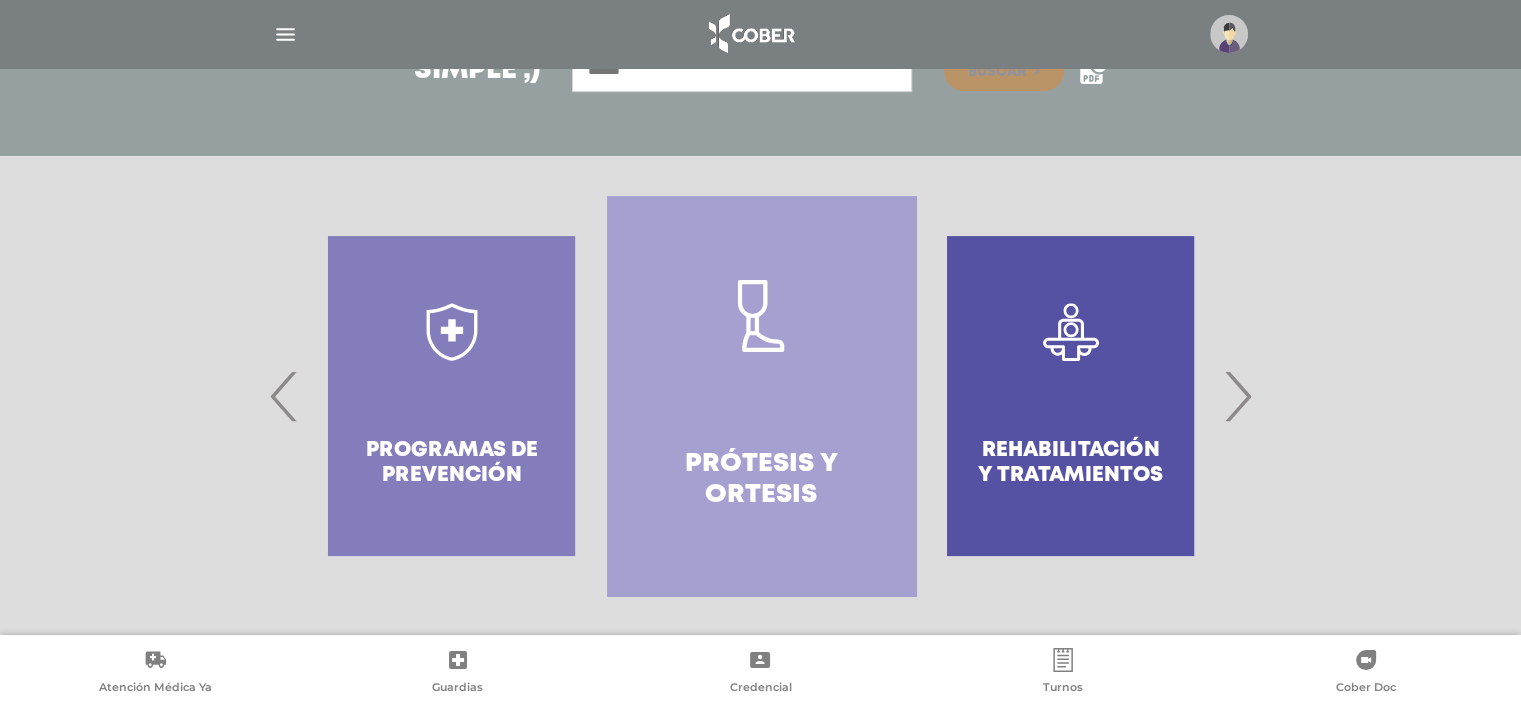 click on "›" at bounding box center (1237, 396) 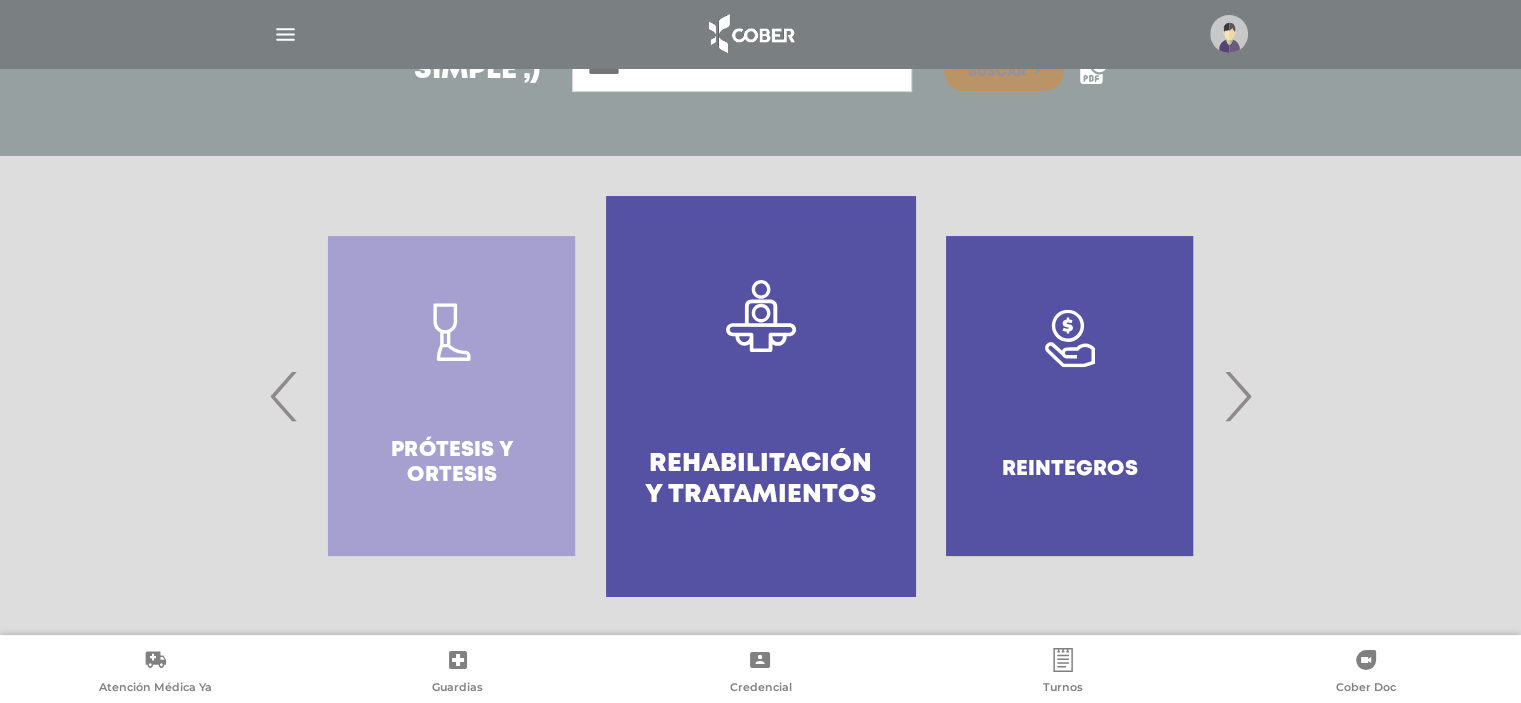 click on "›" at bounding box center (1237, 396) 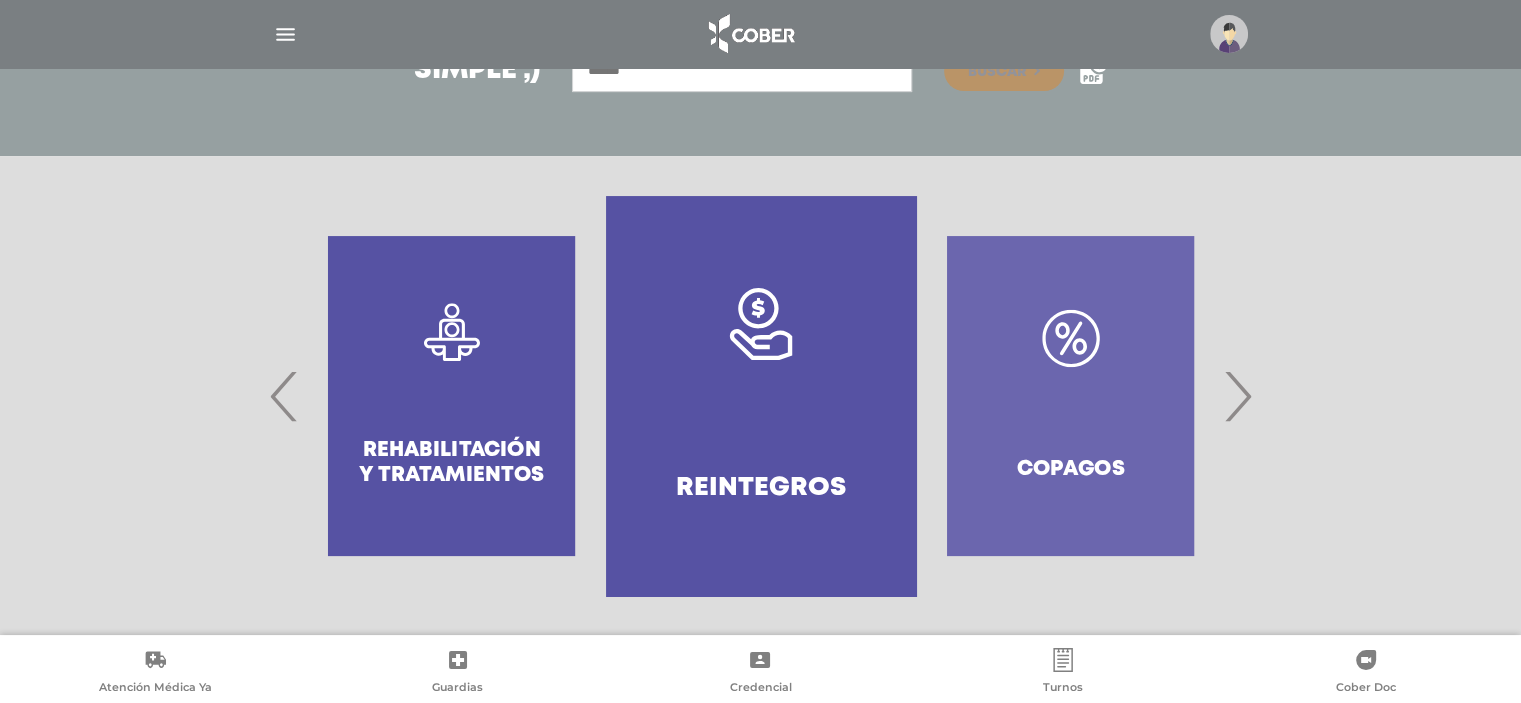 click on "›" at bounding box center (1237, 396) 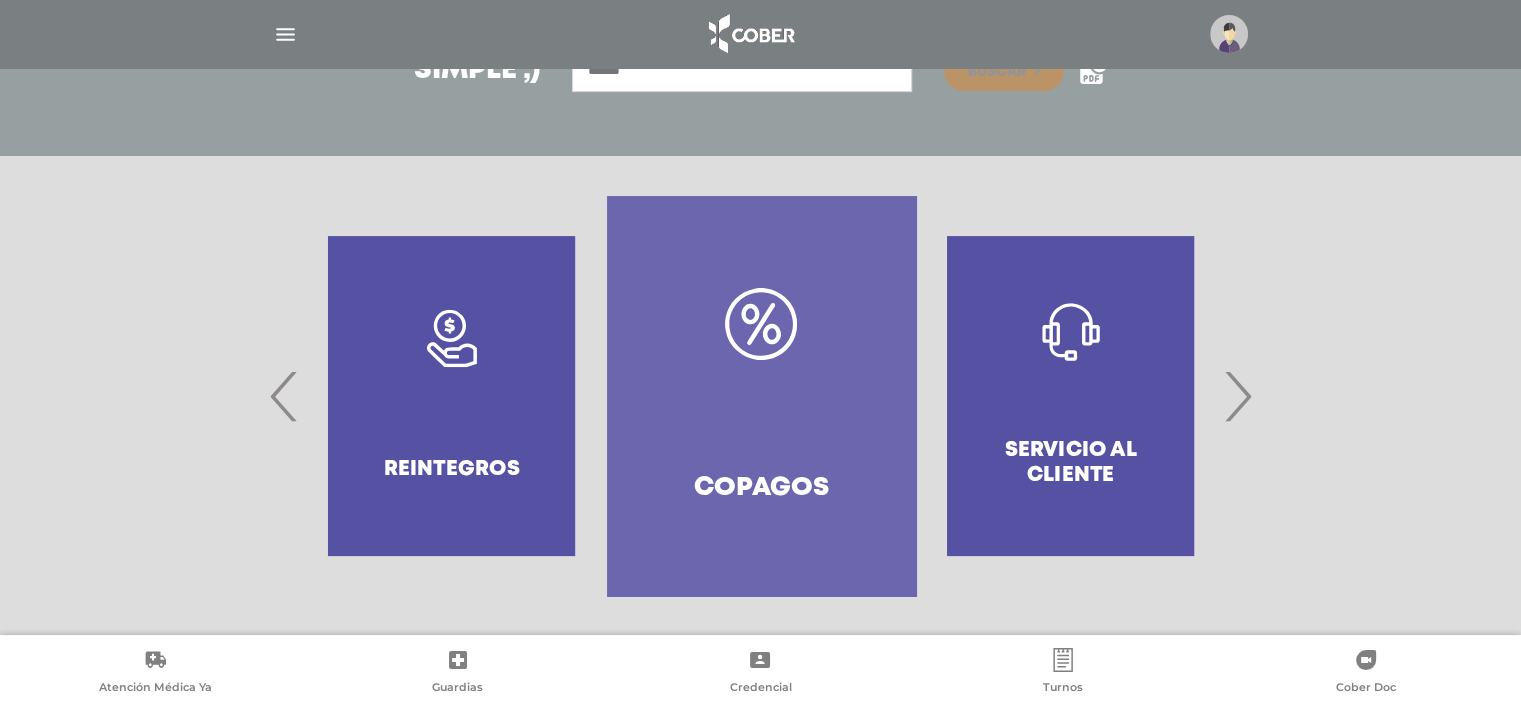 click on "›" at bounding box center [1237, 396] 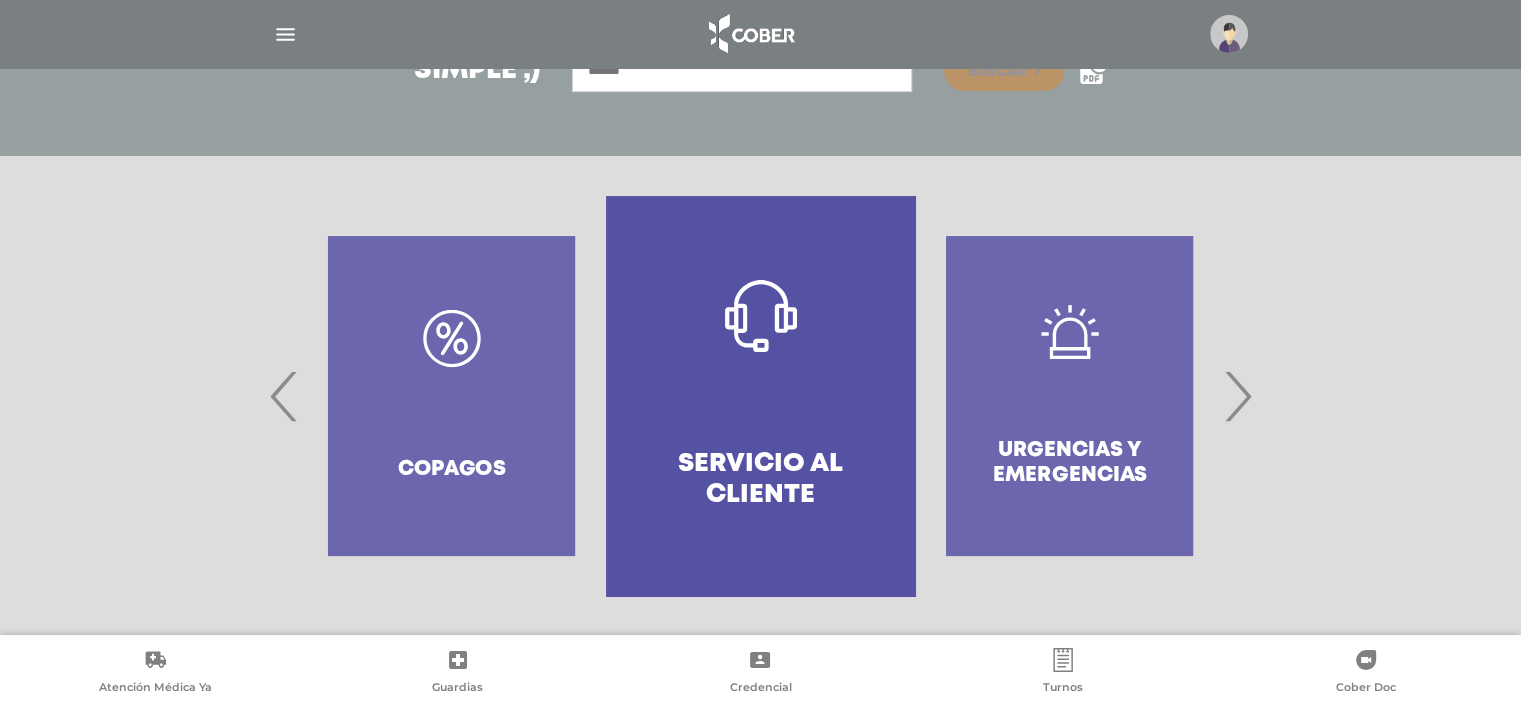 click on "›" at bounding box center (1237, 396) 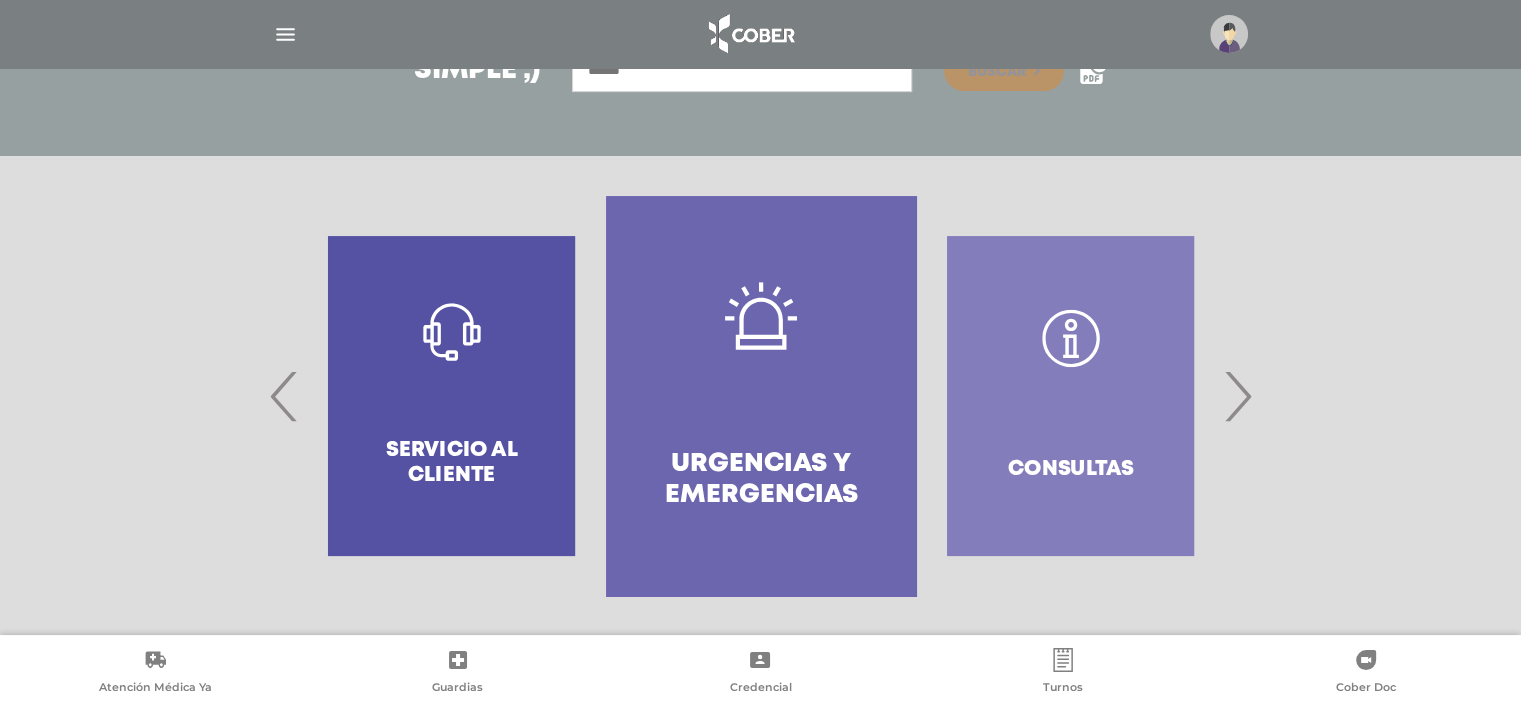 click on "›" at bounding box center (1237, 396) 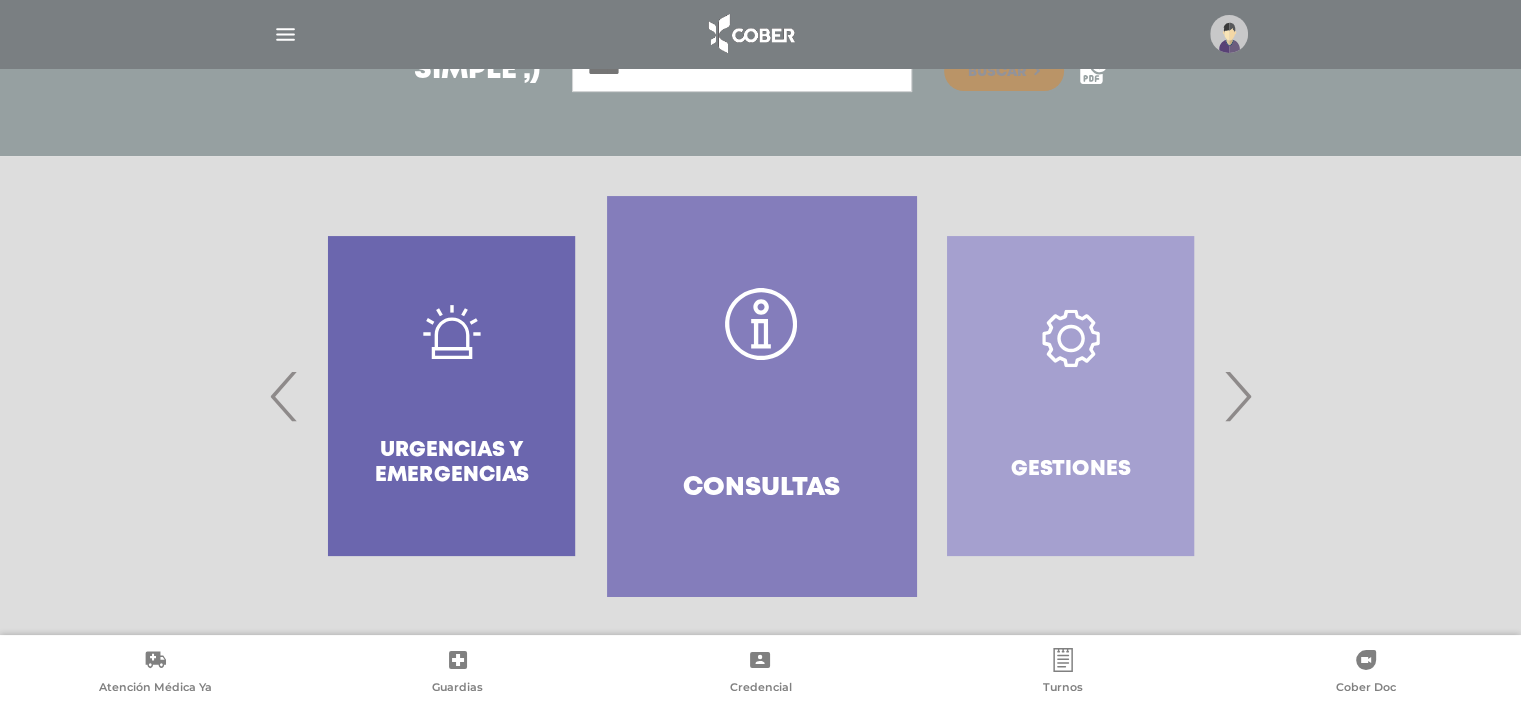click on "›" at bounding box center [1237, 396] 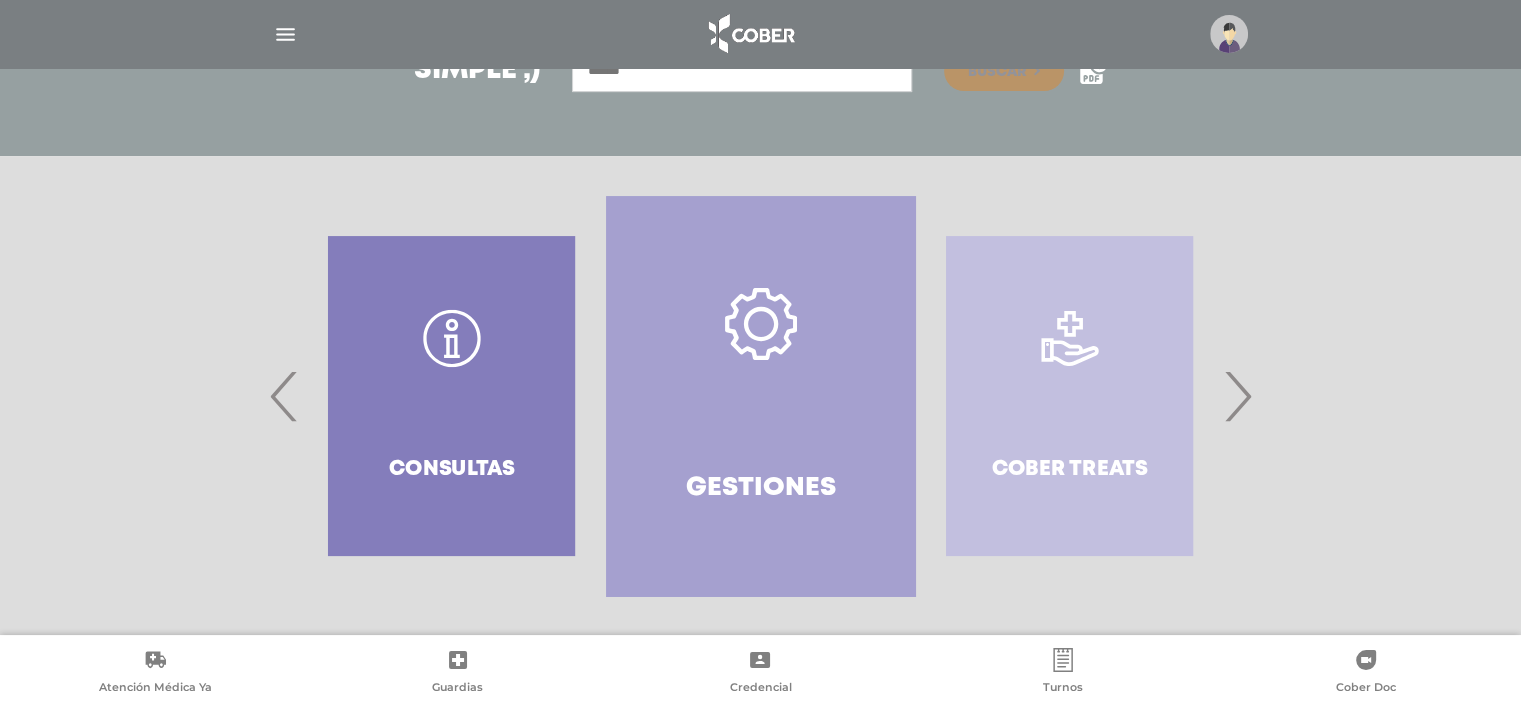 click on "›" at bounding box center [1237, 396] 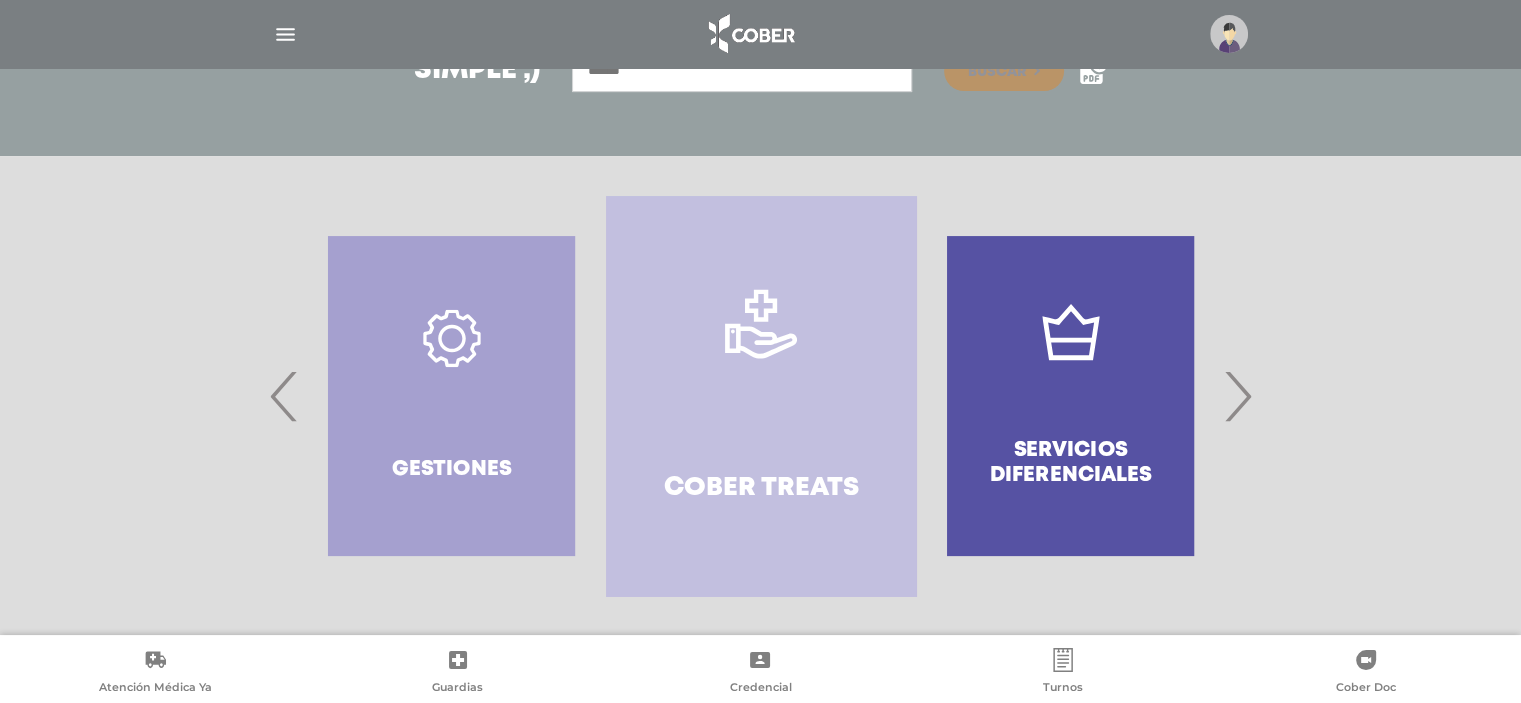 click on "Gestiones" at bounding box center (451, 396) 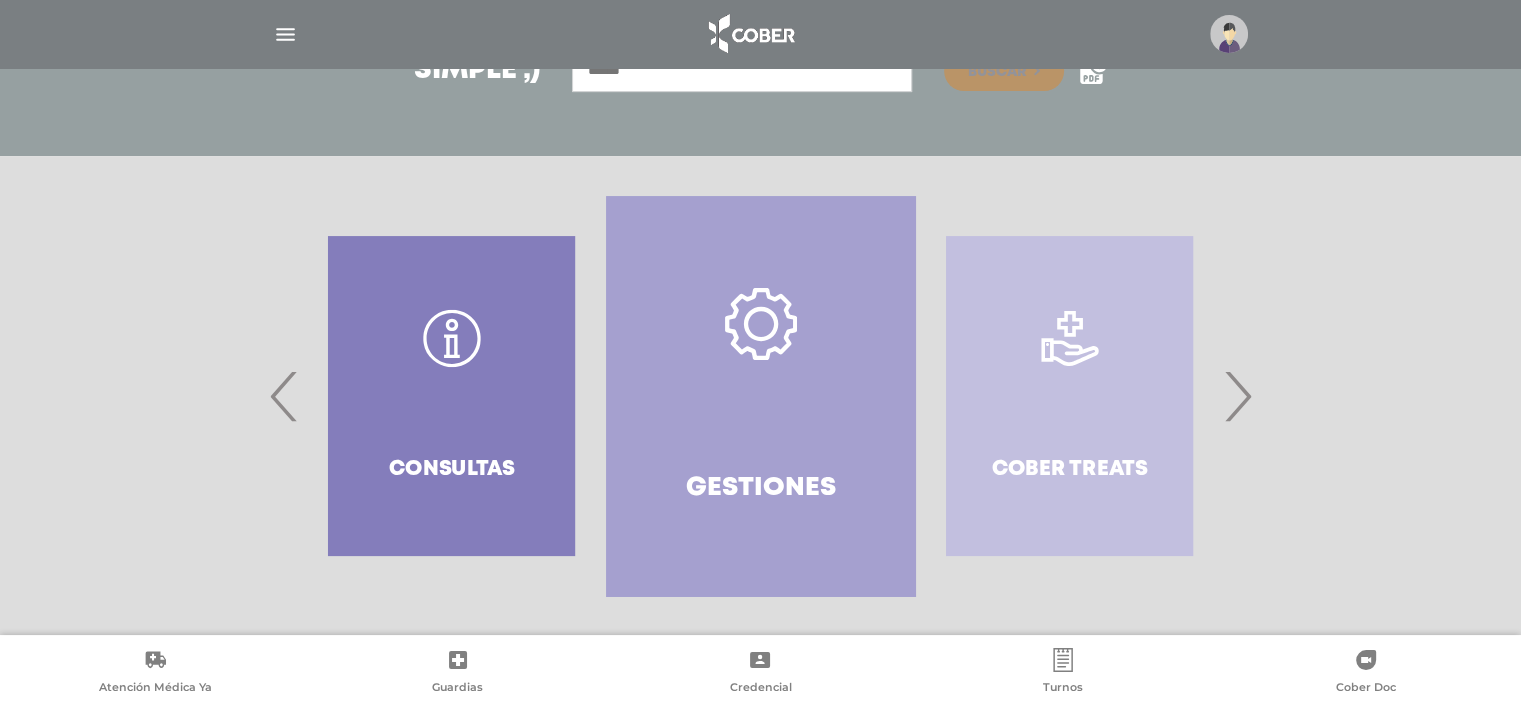 click at bounding box center (761, 324) 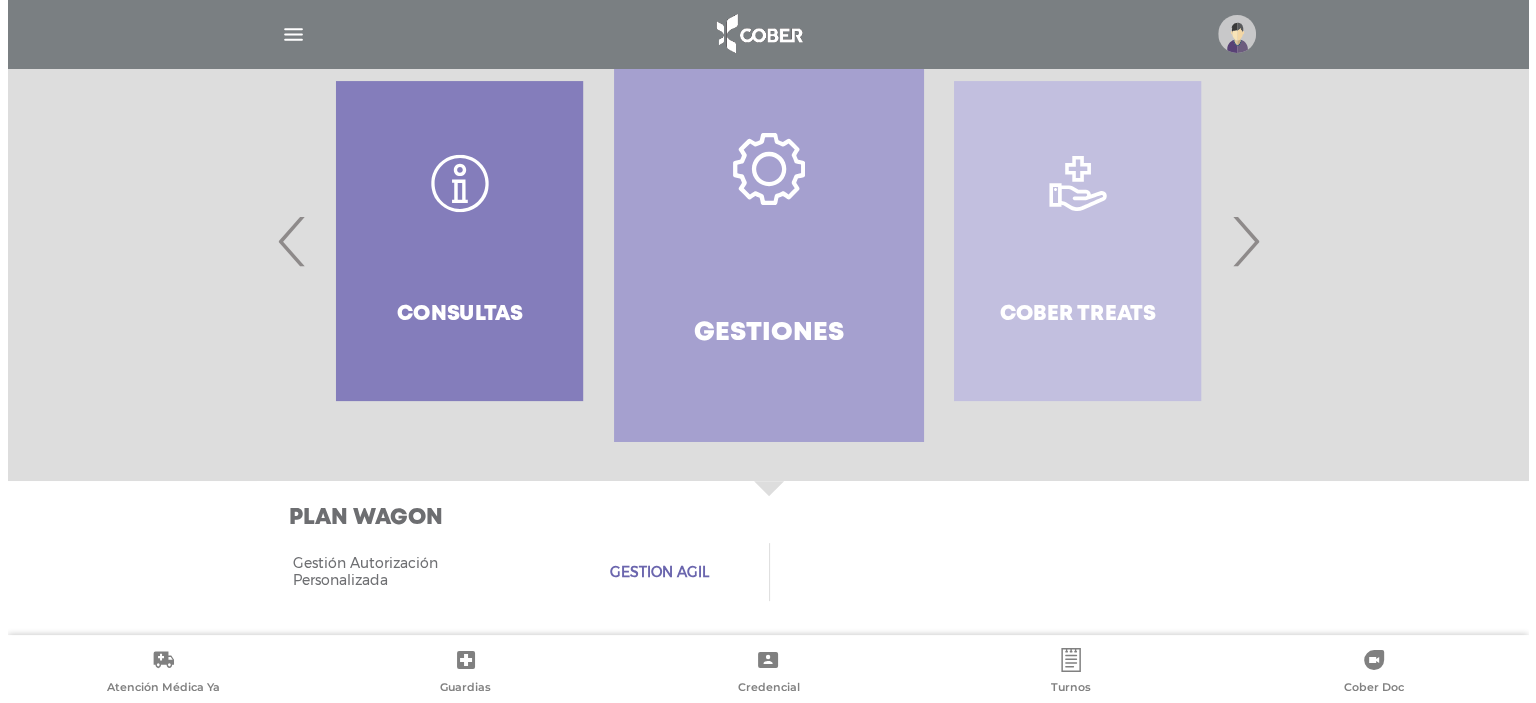 scroll, scrollTop: 479, scrollLeft: 0, axis: vertical 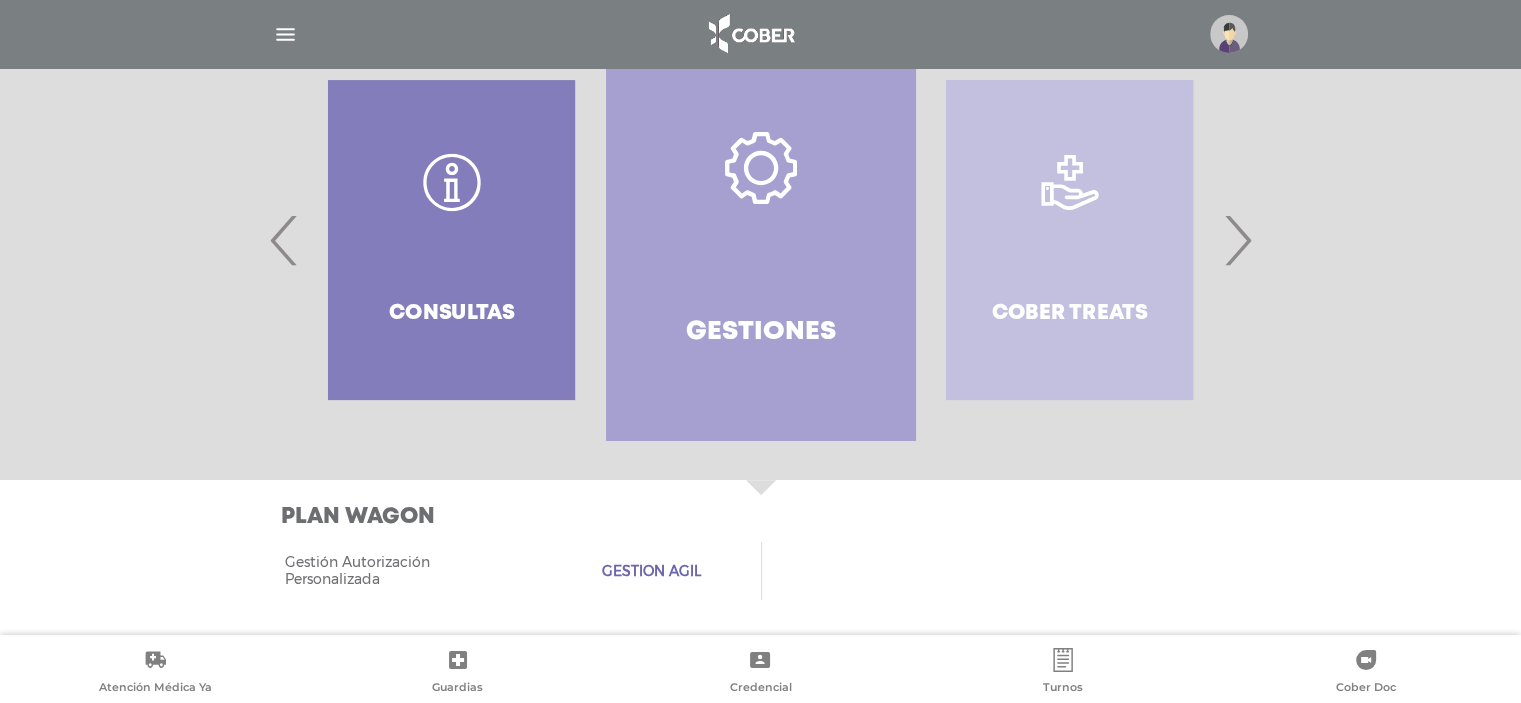 click at bounding box center (285, 34) 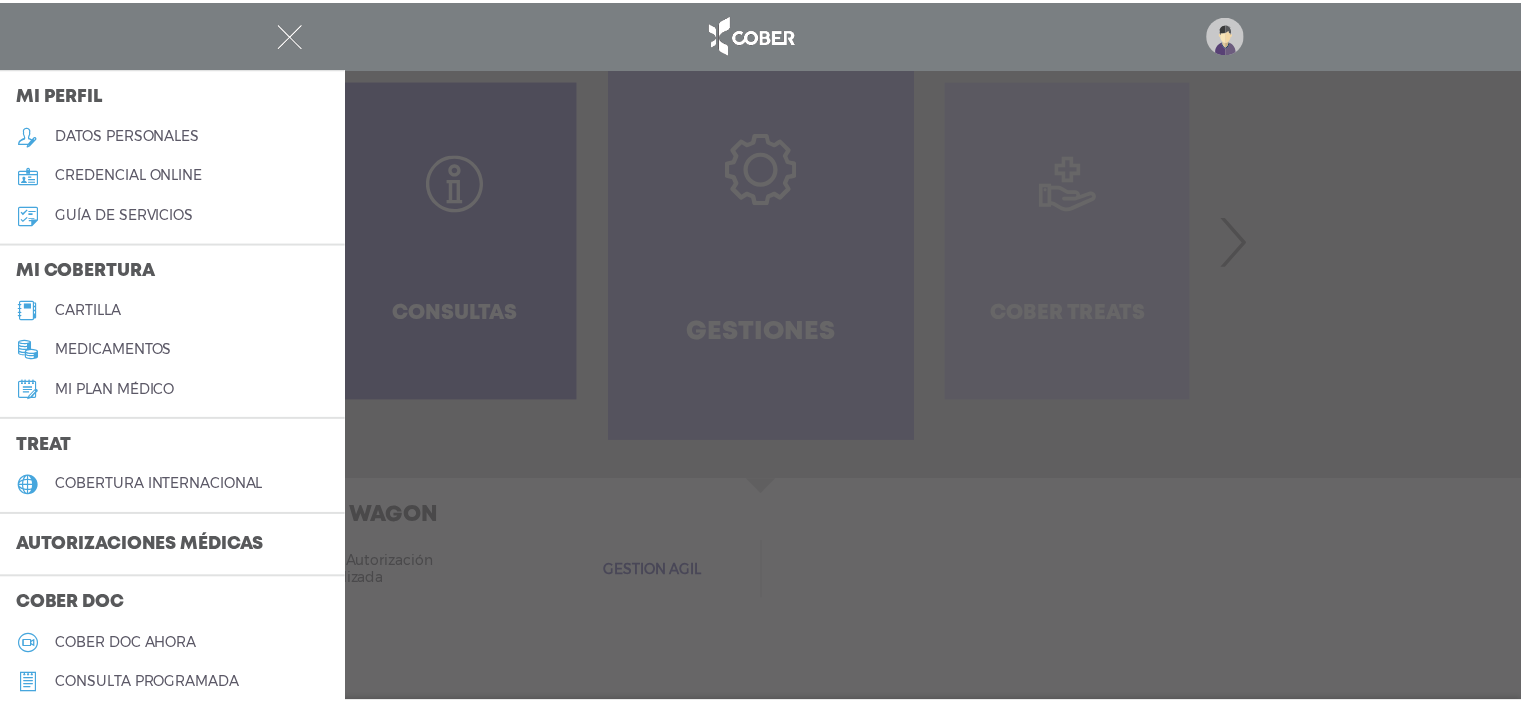 scroll, scrollTop: 0, scrollLeft: 0, axis: both 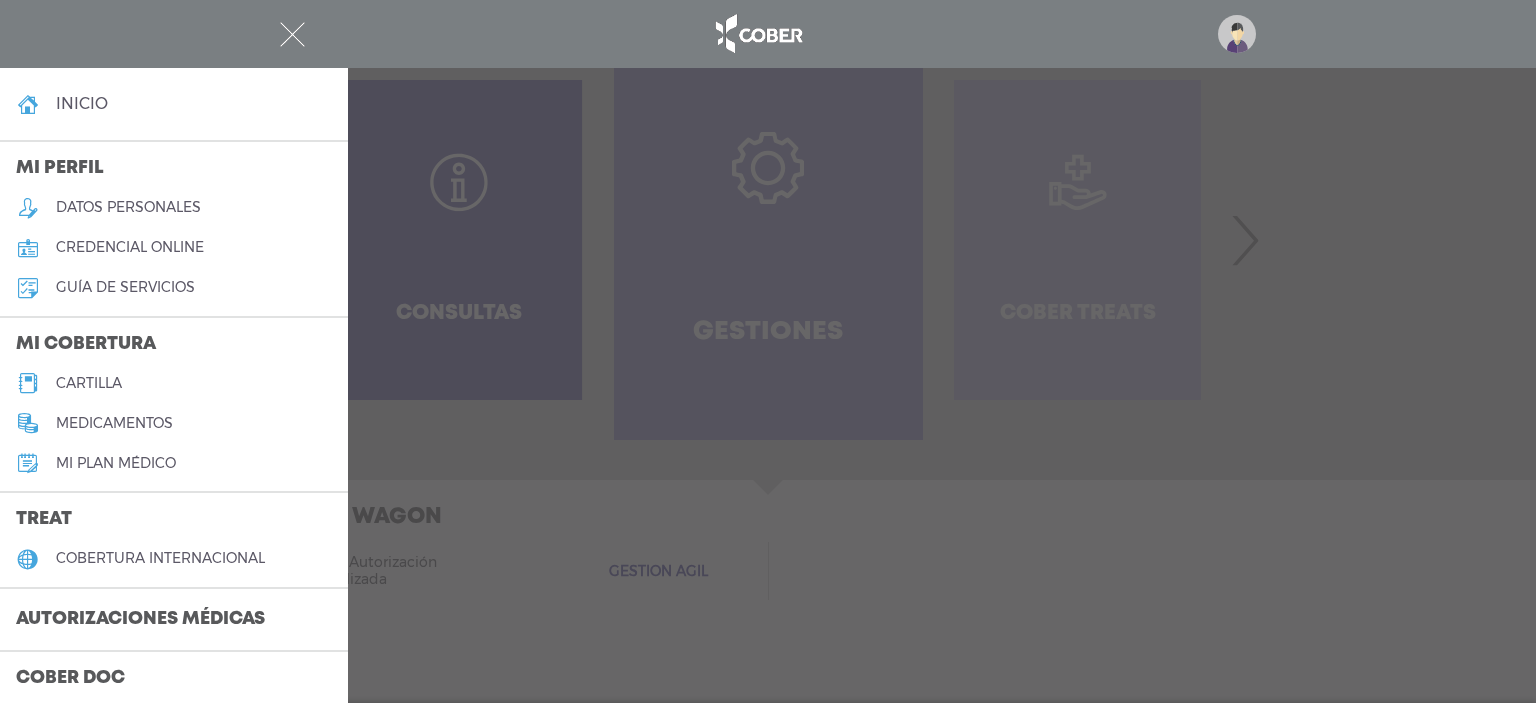 click on "inicio" at bounding box center [174, 104] 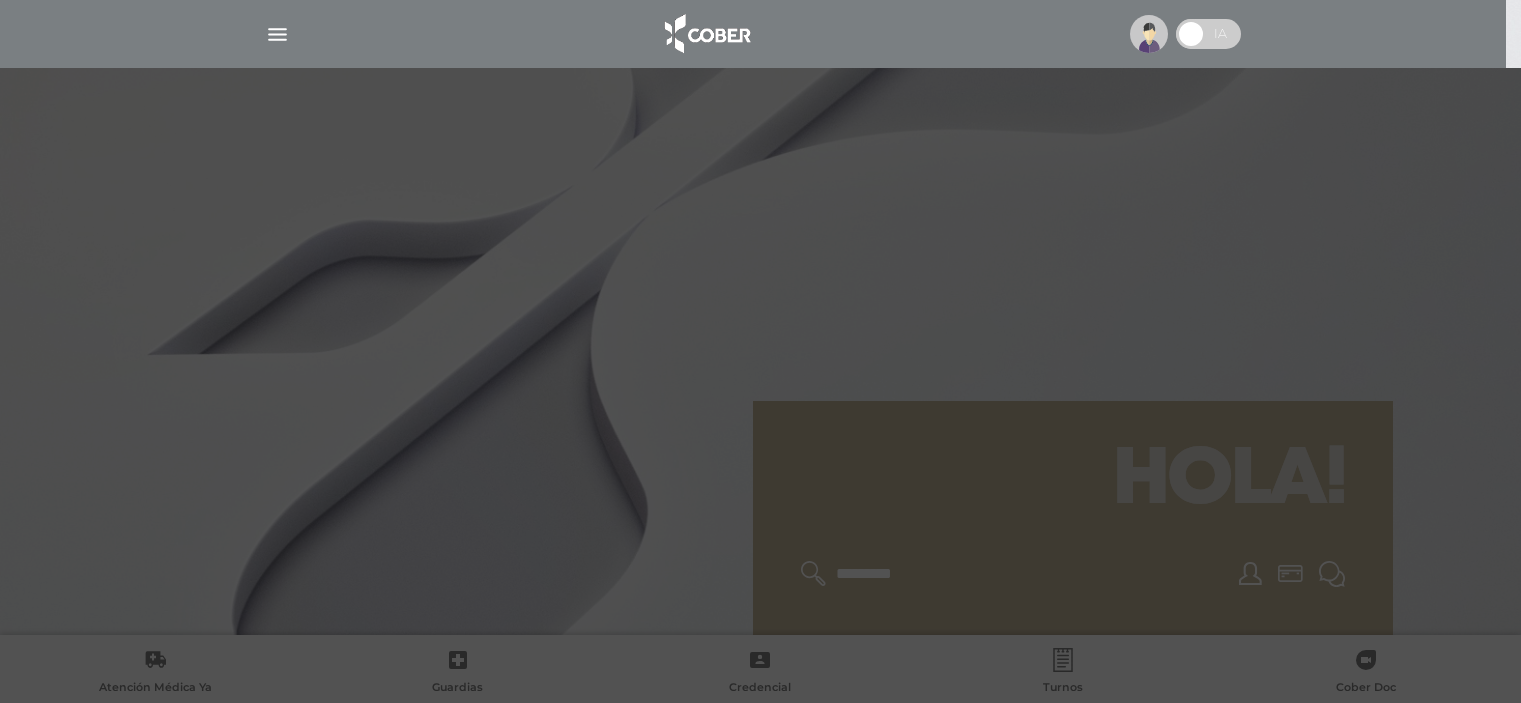 scroll, scrollTop: 0, scrollLeft: 0, axis: both 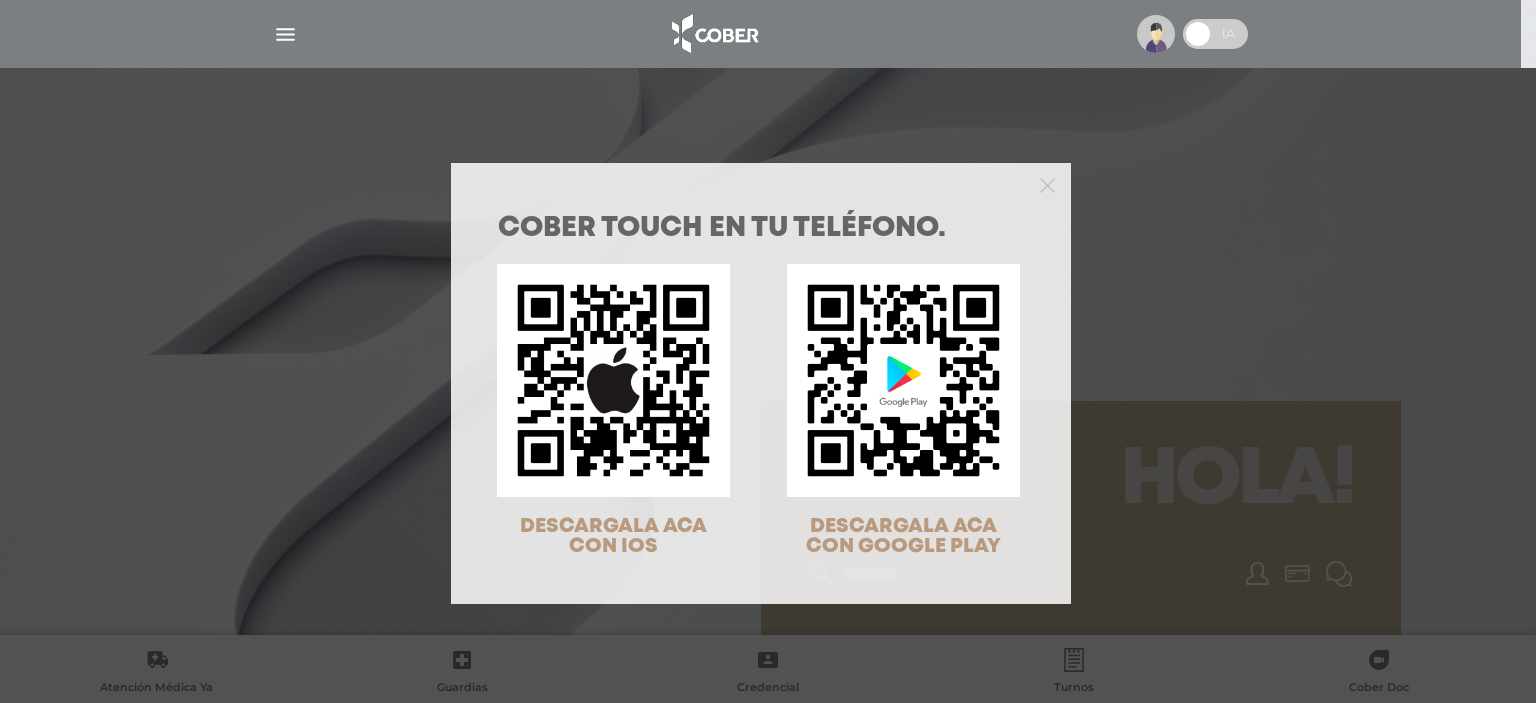click at bounding box center [761, 183] 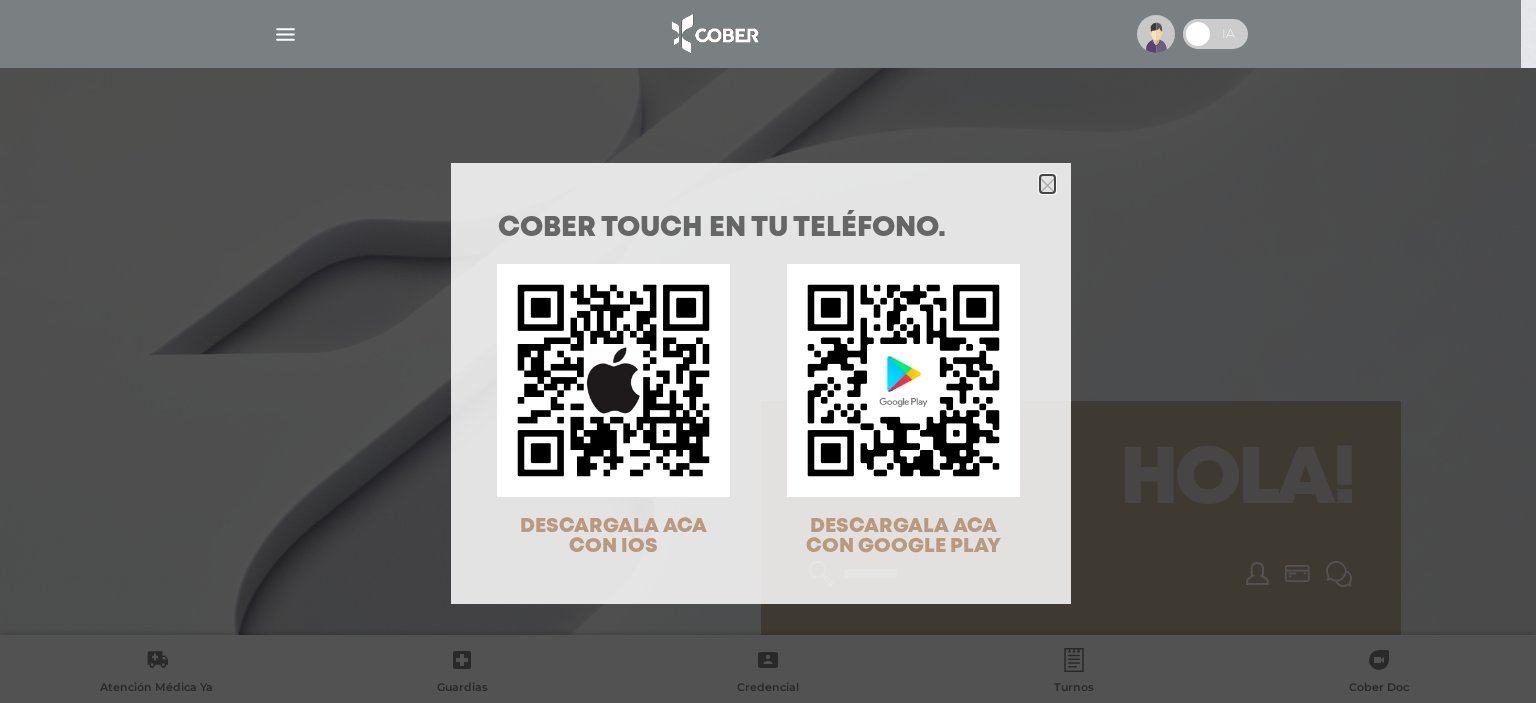 click at bounding box center (1047, 185) 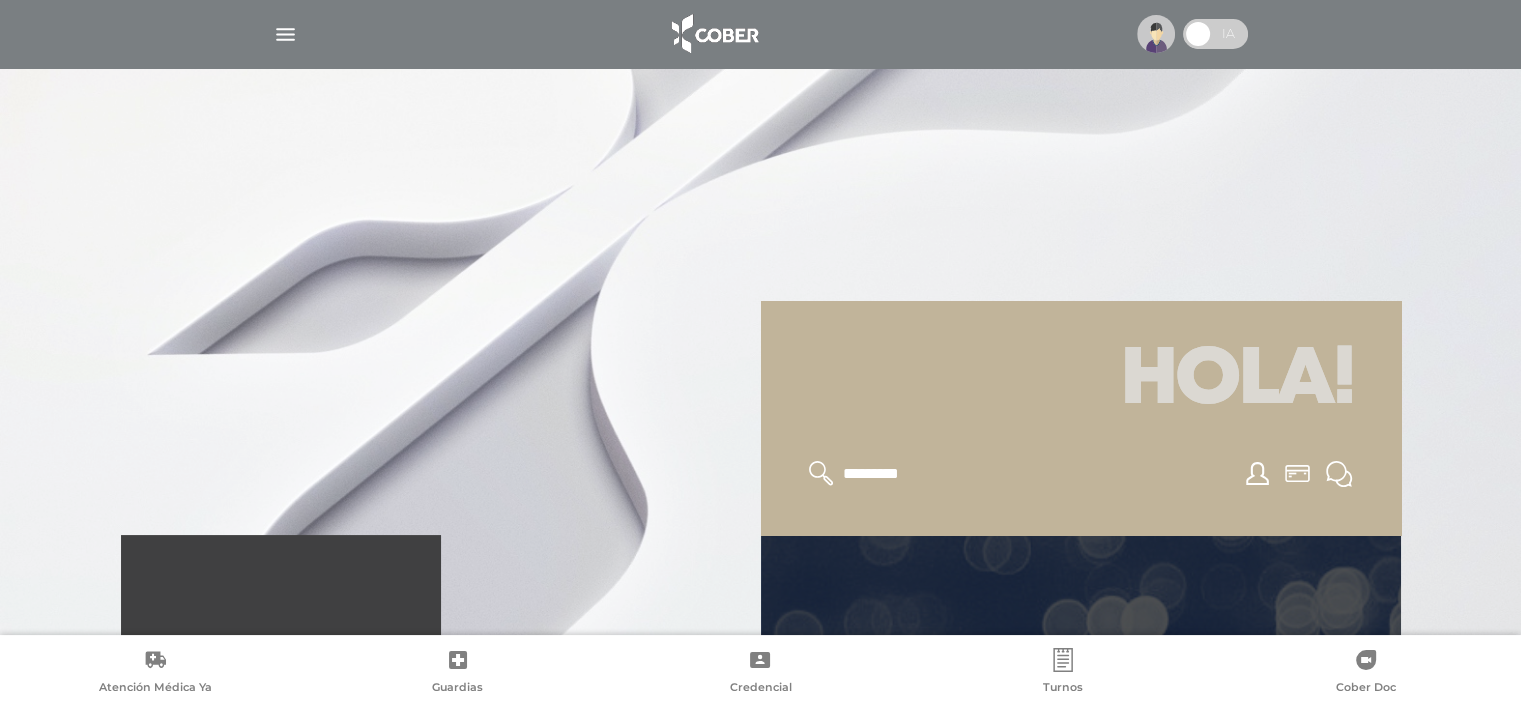 scroll, scrollTop: 400, scrollLeft: 0, axis: vertical 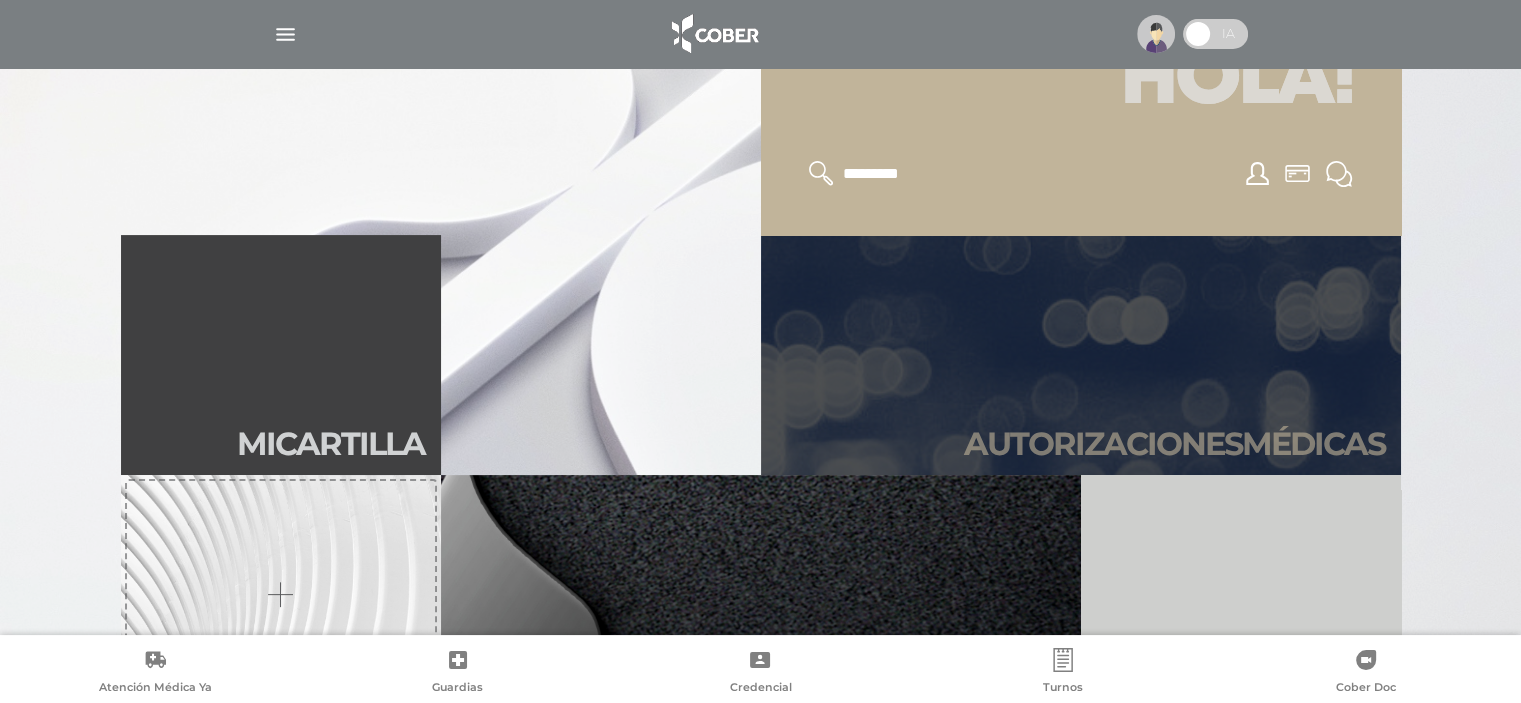 click on "Autori zaciones  médicas" at bounding box center (1174, 444) 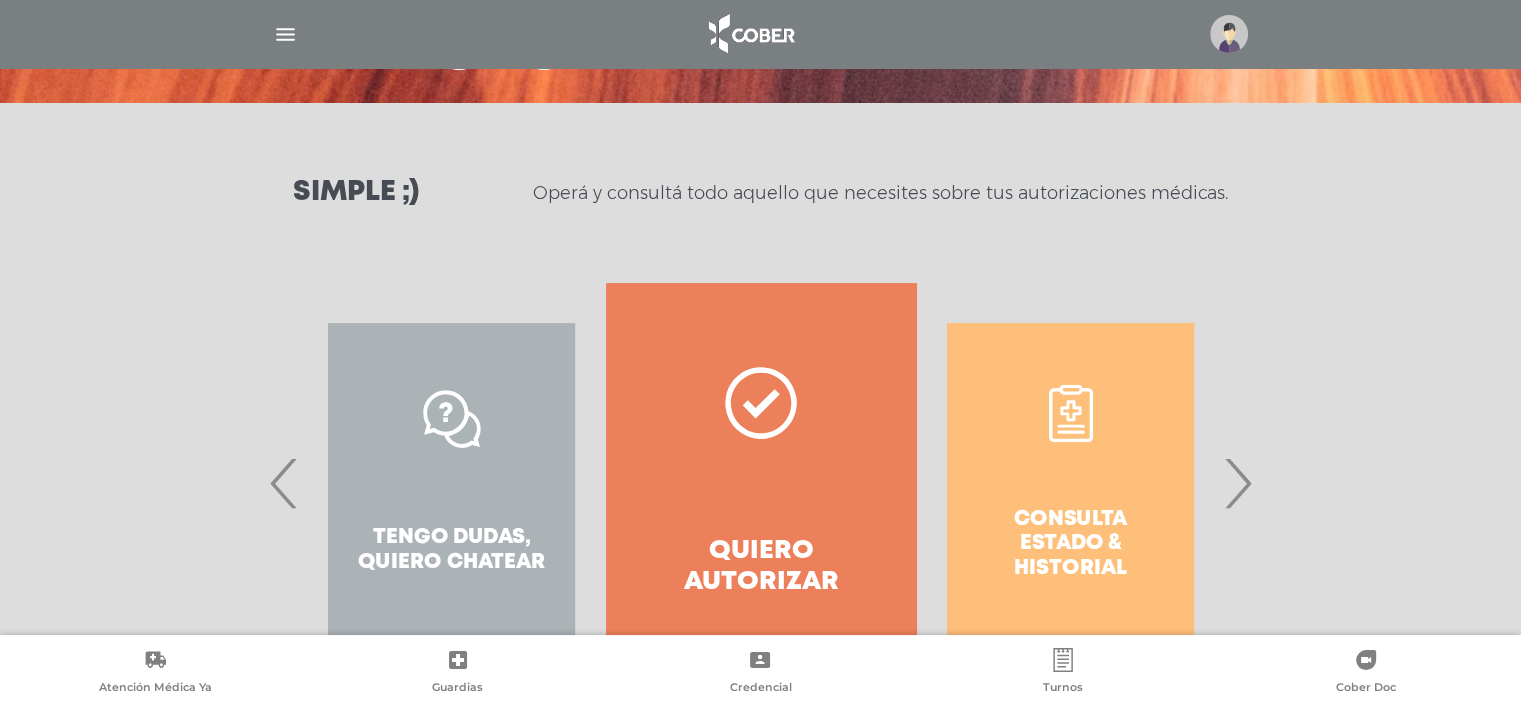 scroll, scrollTop: 300, scrollLeft: 0, axis: vertical 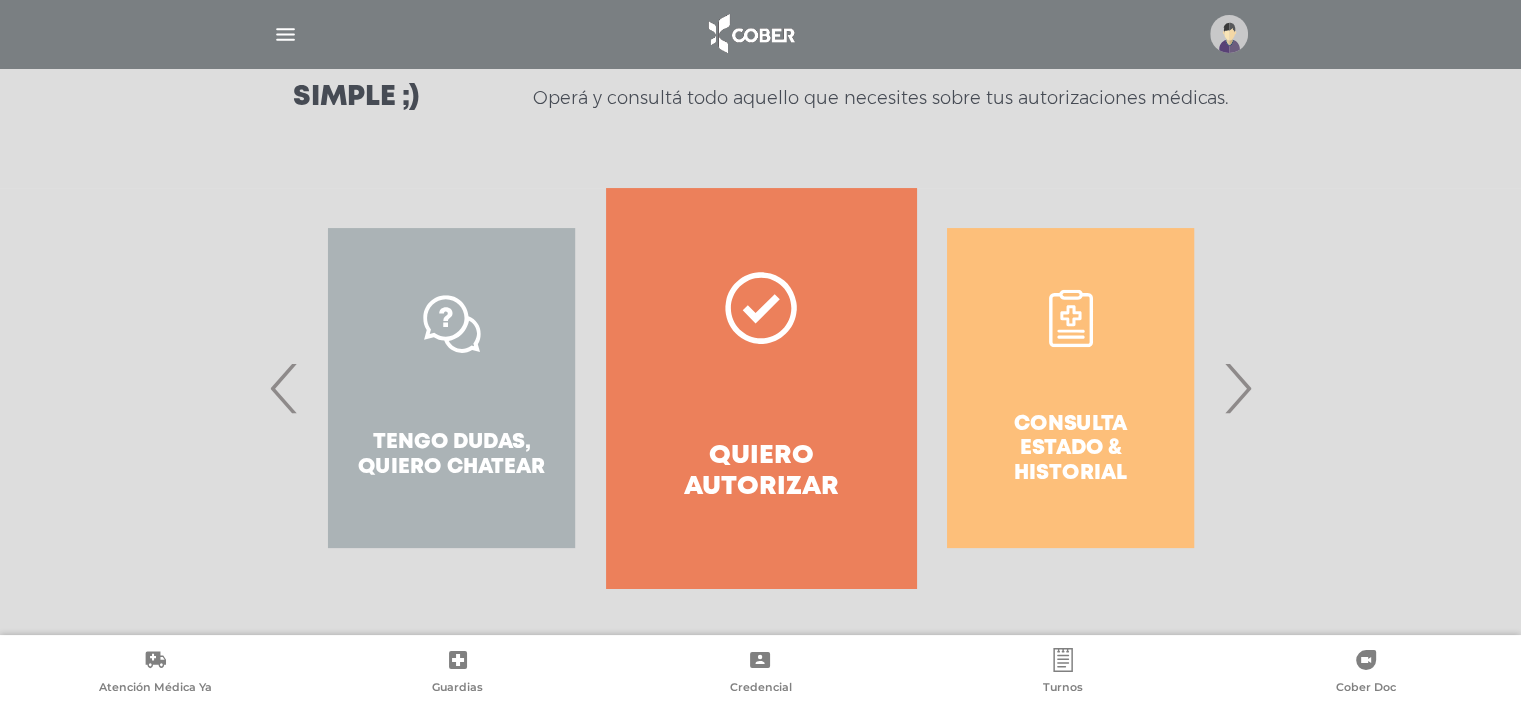 click at bounding box center (285, 34) 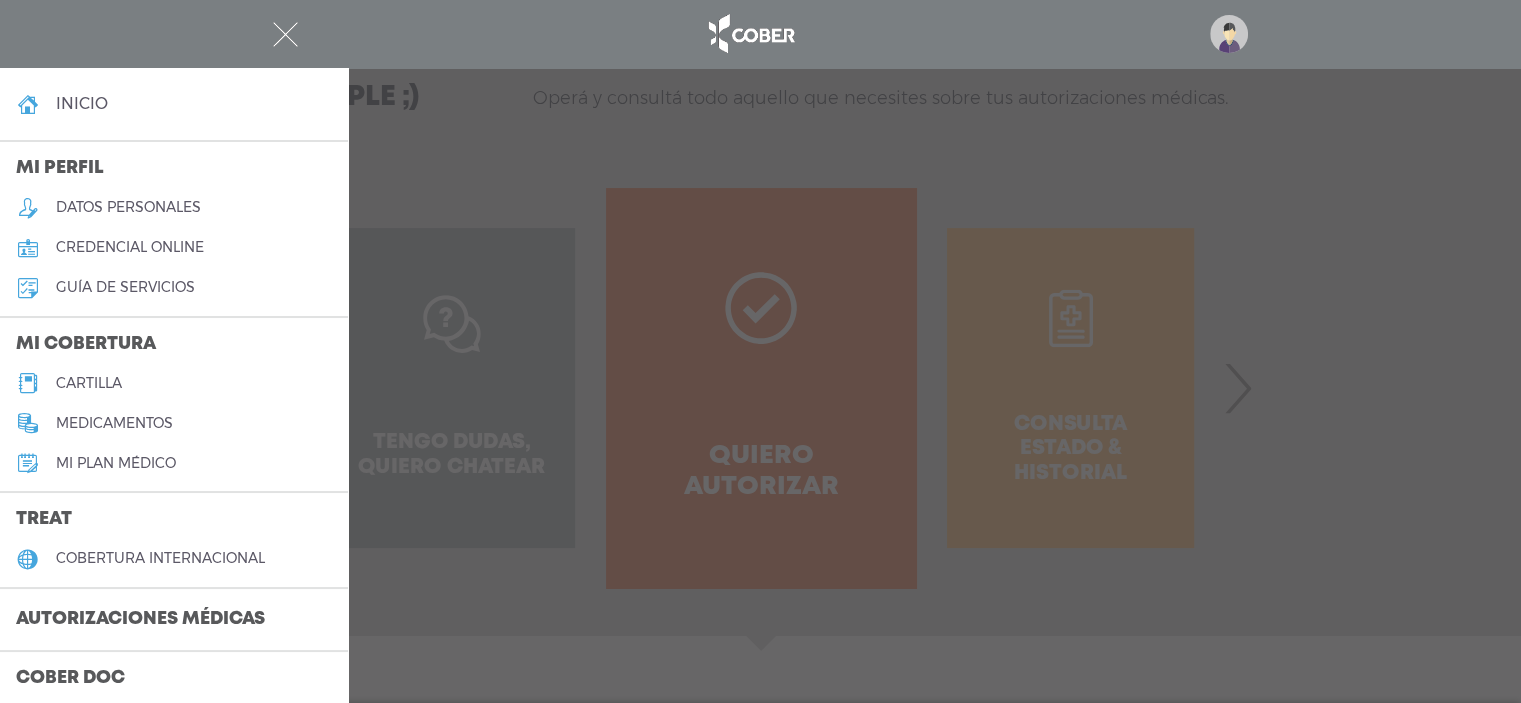 click at bounding box center (285, 34) 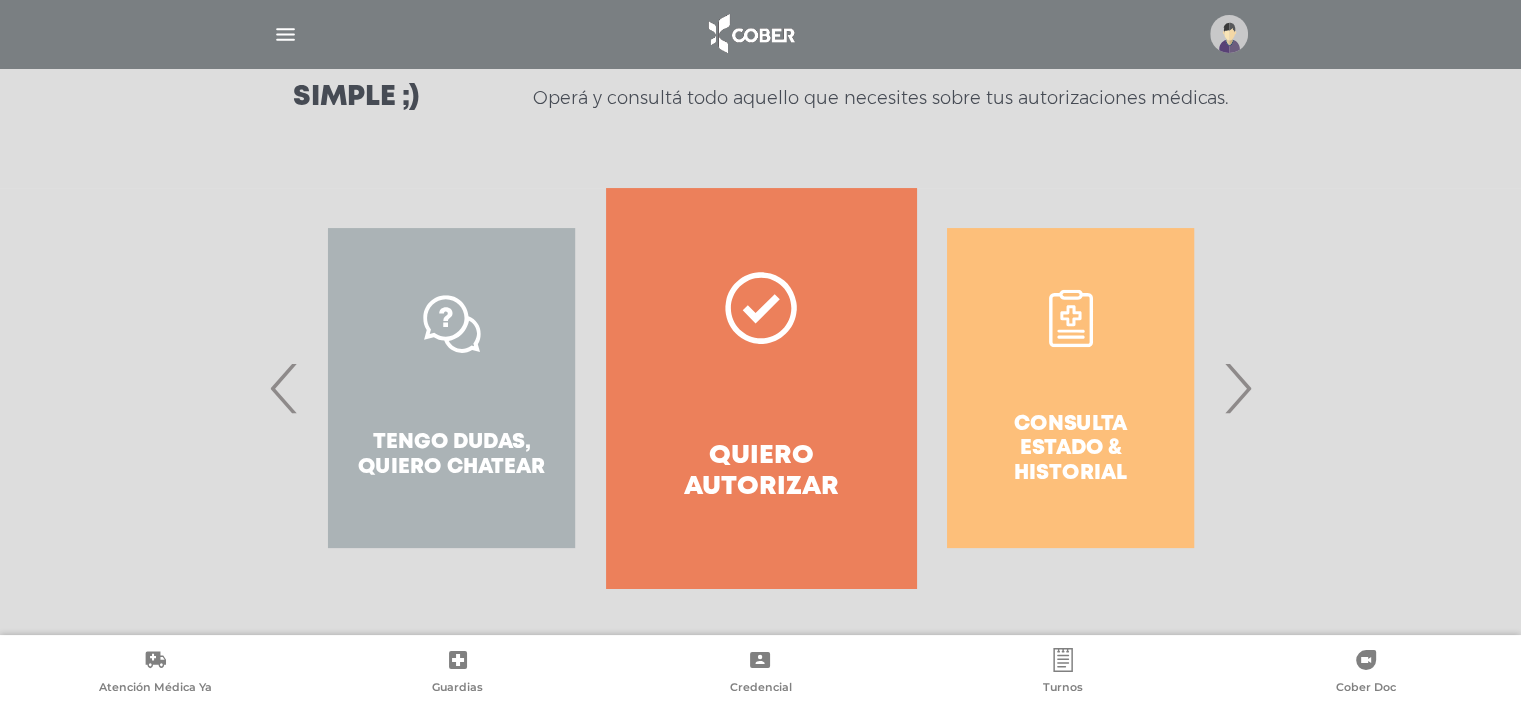 click at bounding box center (285, 34) 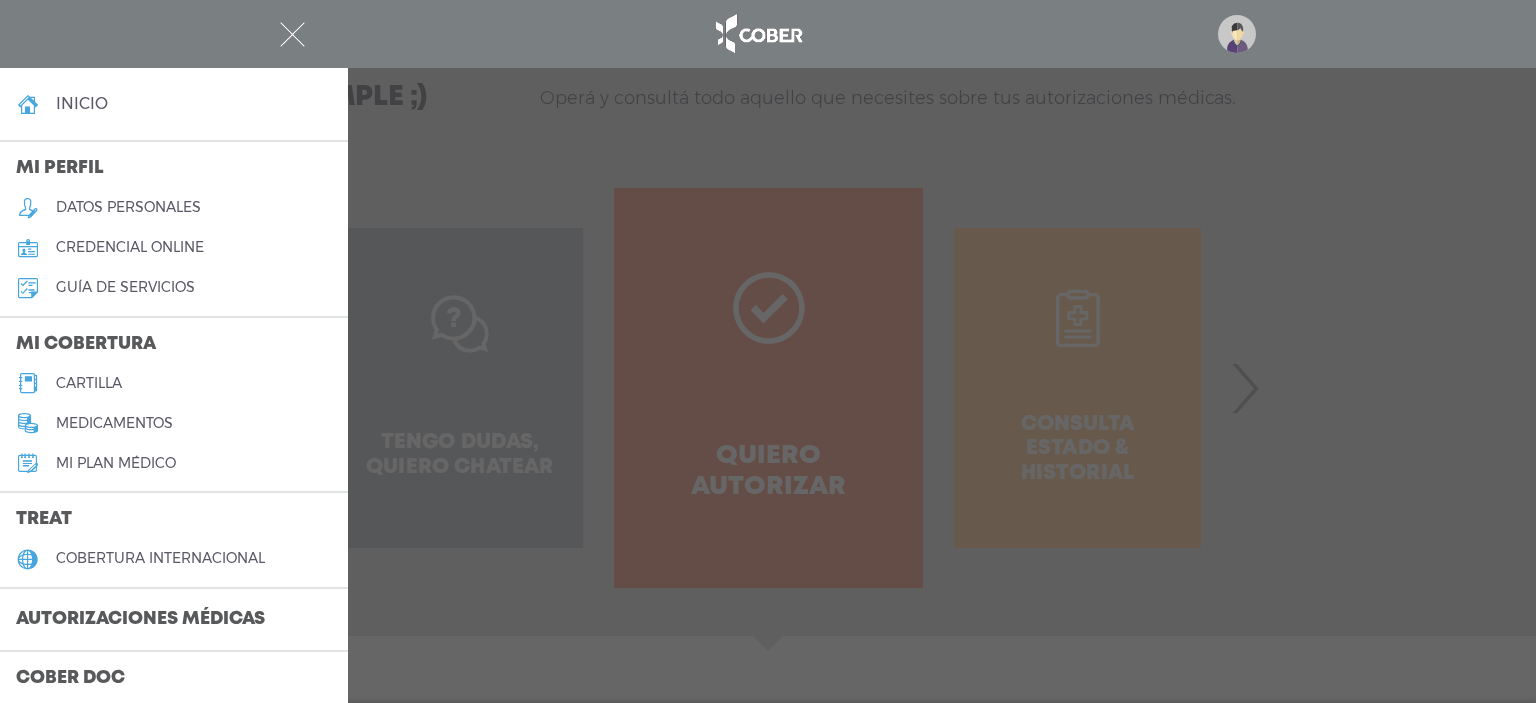 click on "inicio" at bounding box center (82, 103) 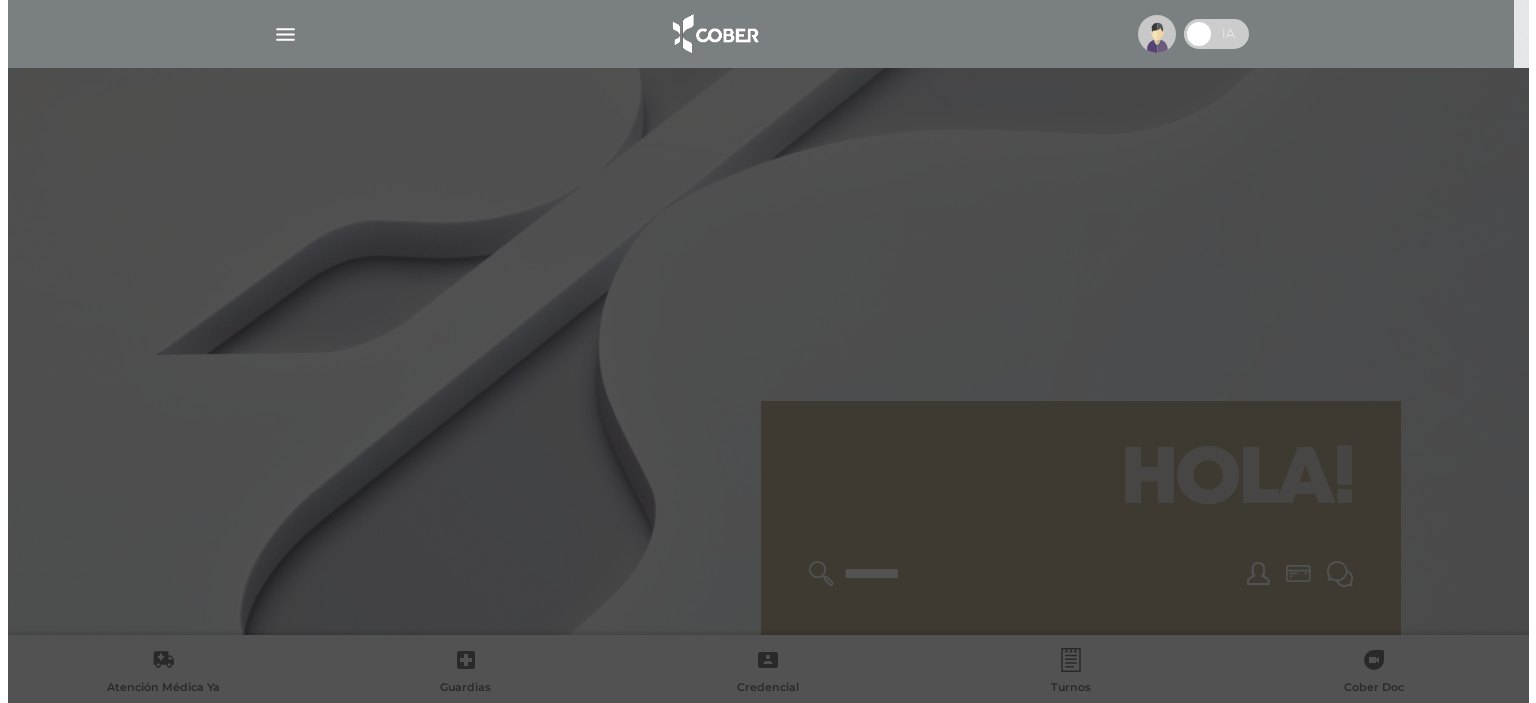 scroll, scrollTop: 0, scrollLeft: 0, axis: both 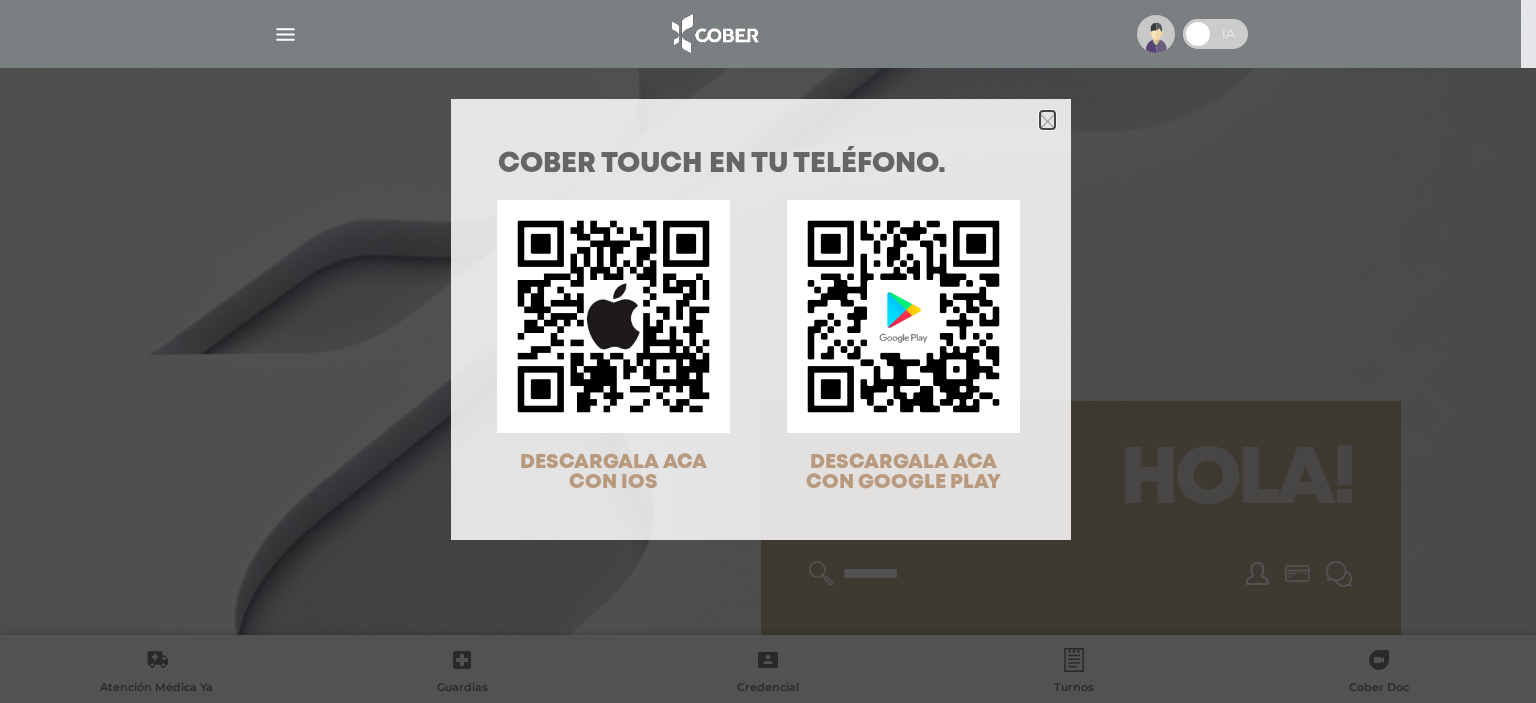 click at bounding box center [1047, 121] 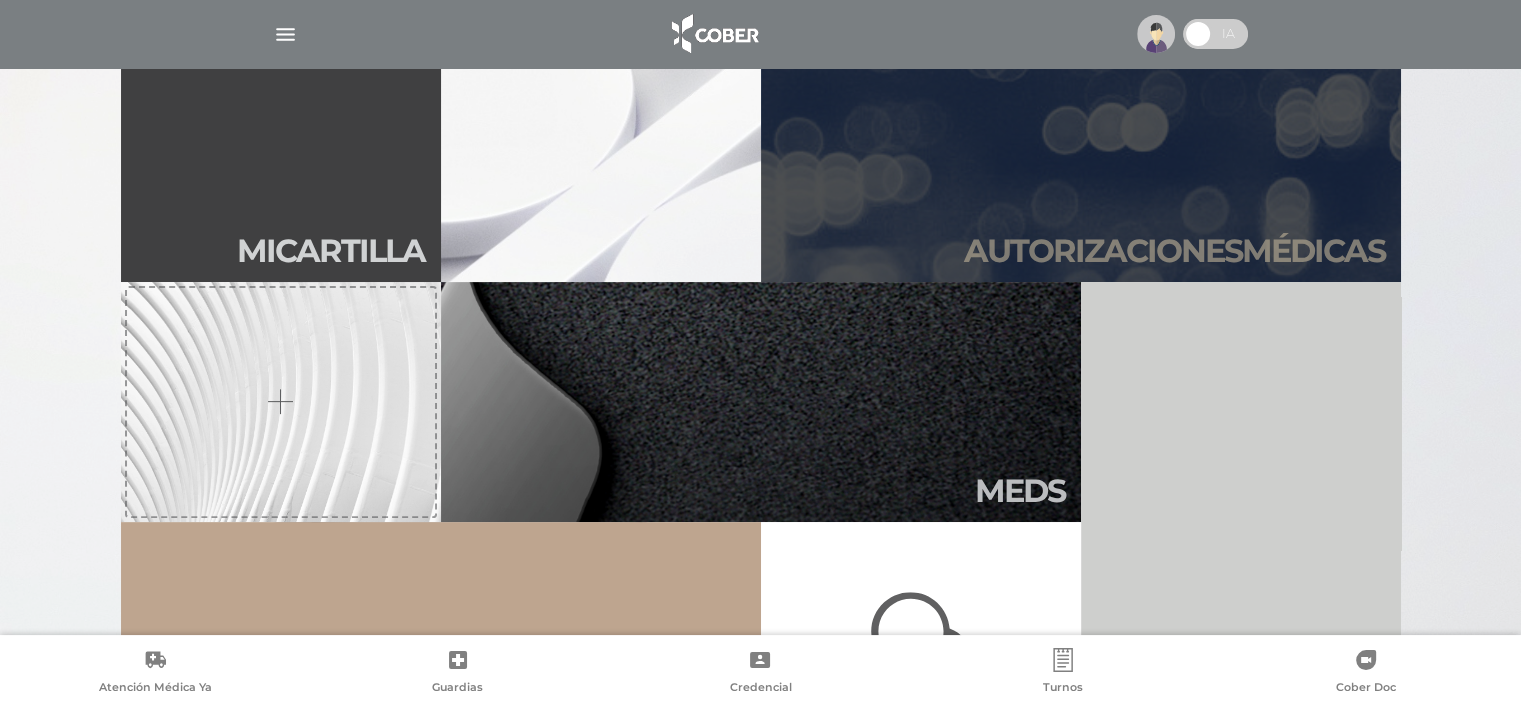 scroll, scrollTop: 400, scrollLeft: 0, axis: vertical 